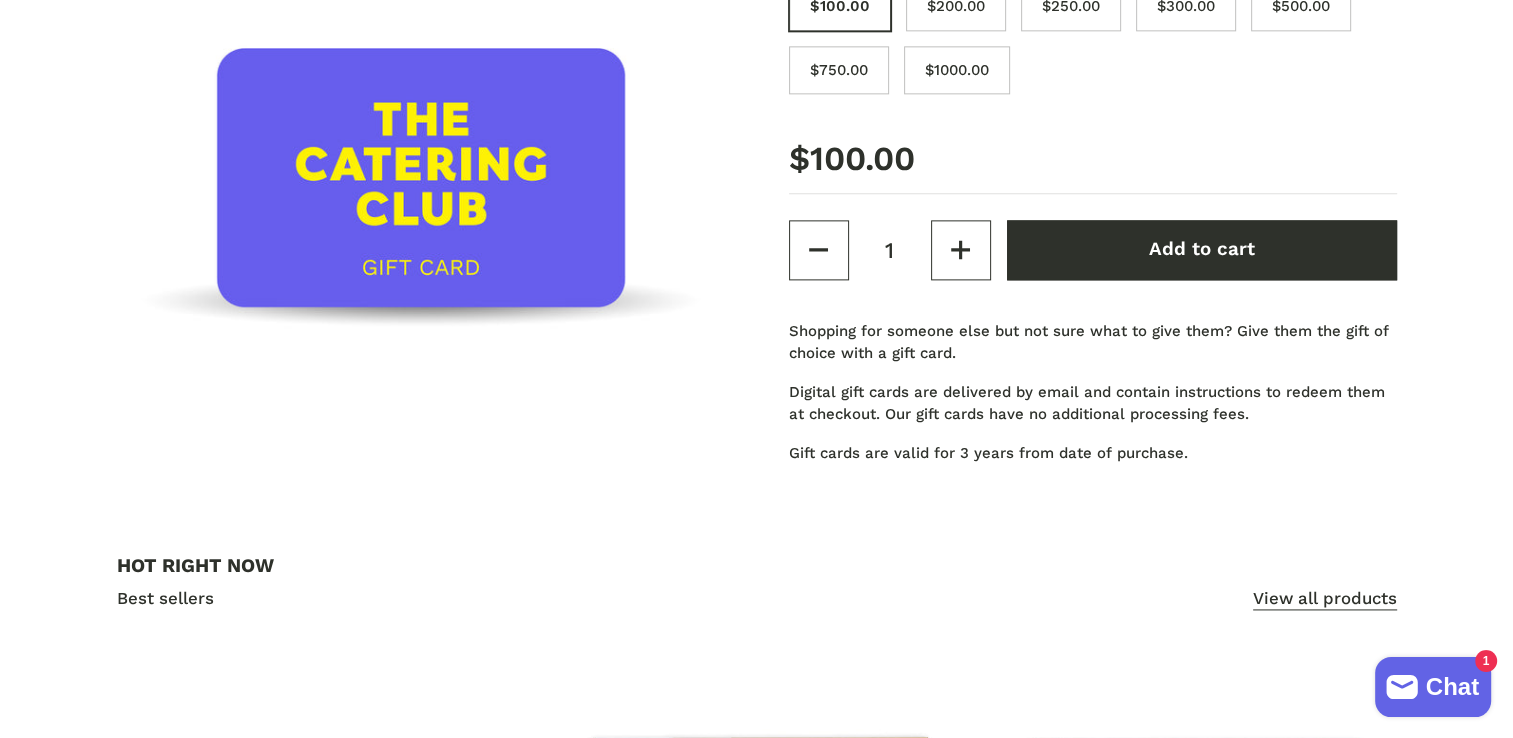 scroll, scrollTop: 2600, scrollLeft: 0, axis: vertical 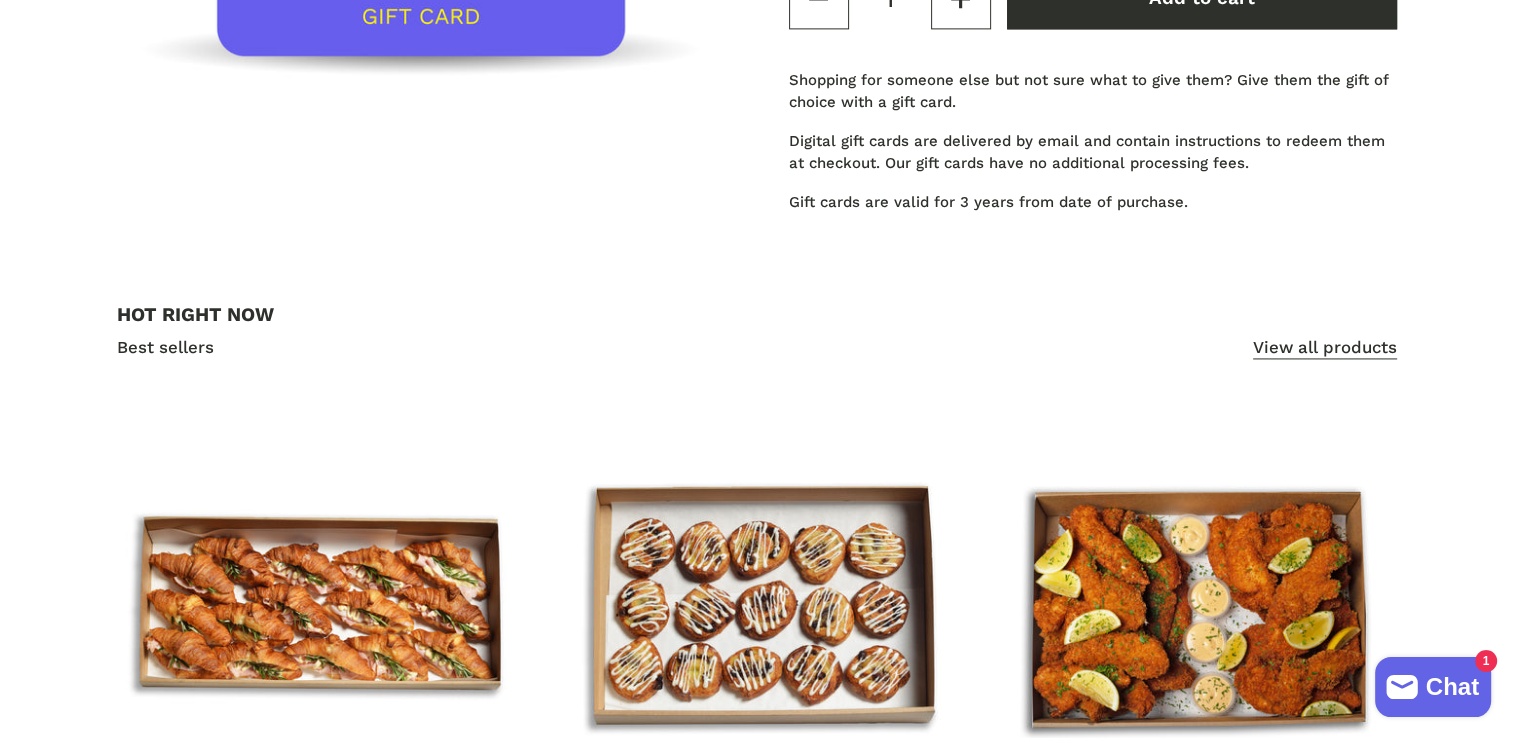 type 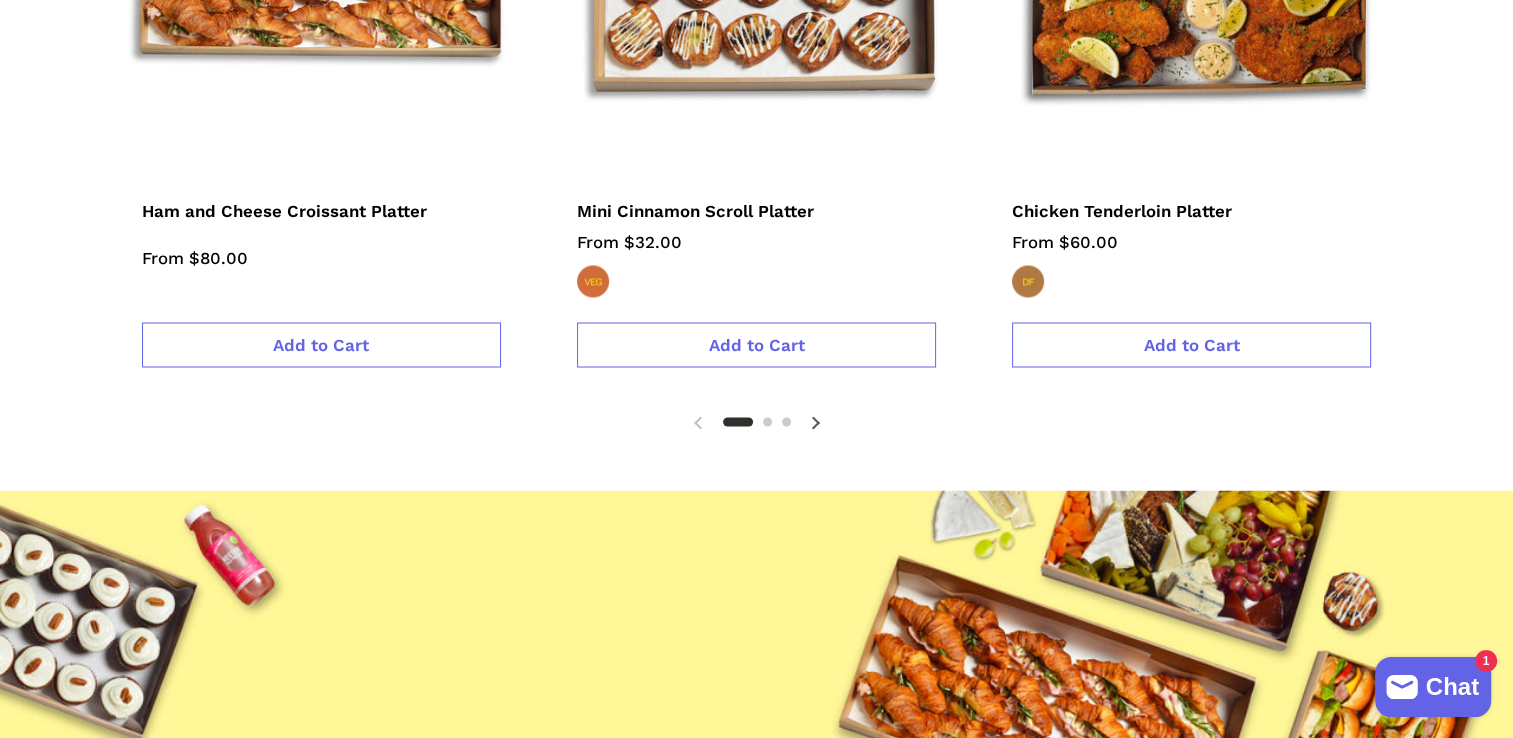 scroll, scrollTop: 3500, scrollLeft: 0, axis: vertical 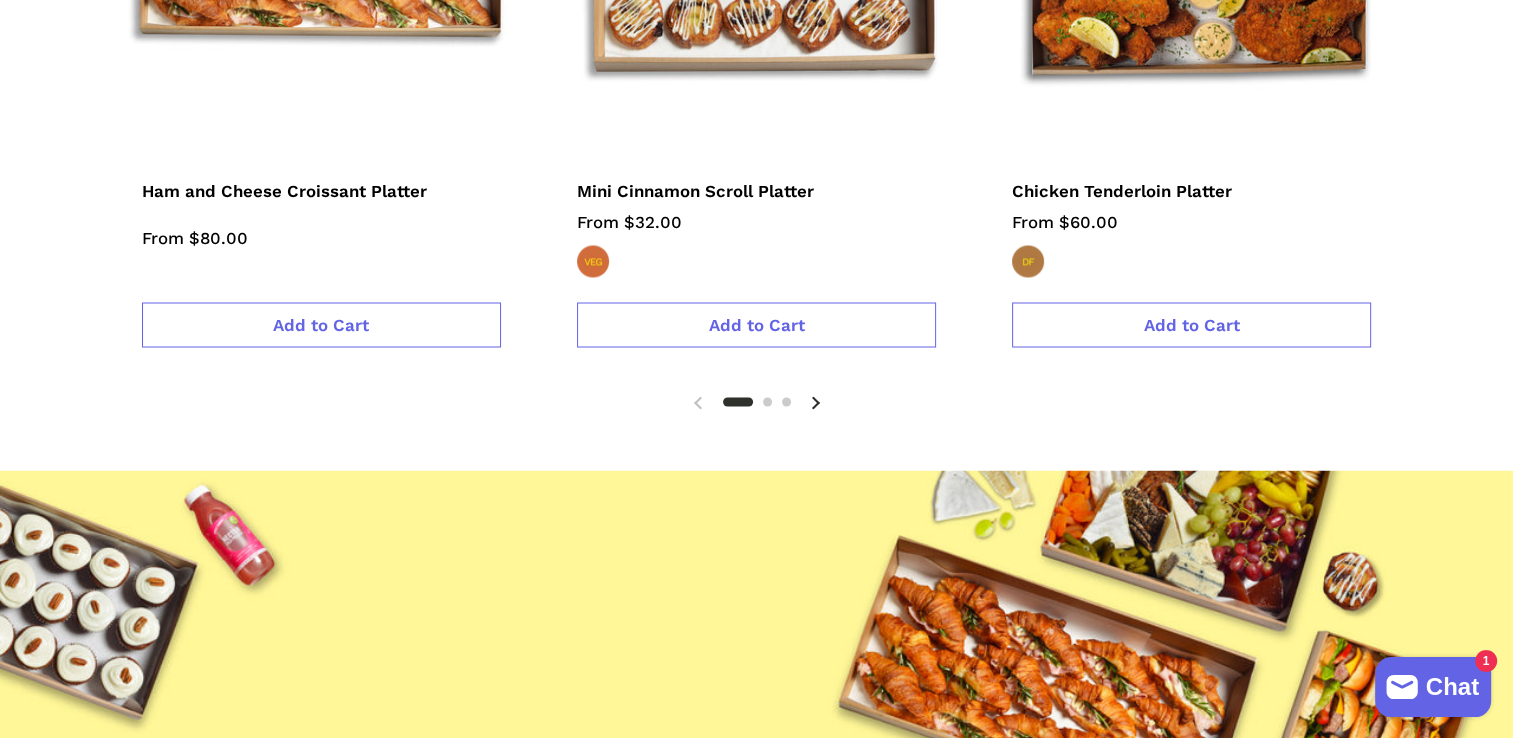click 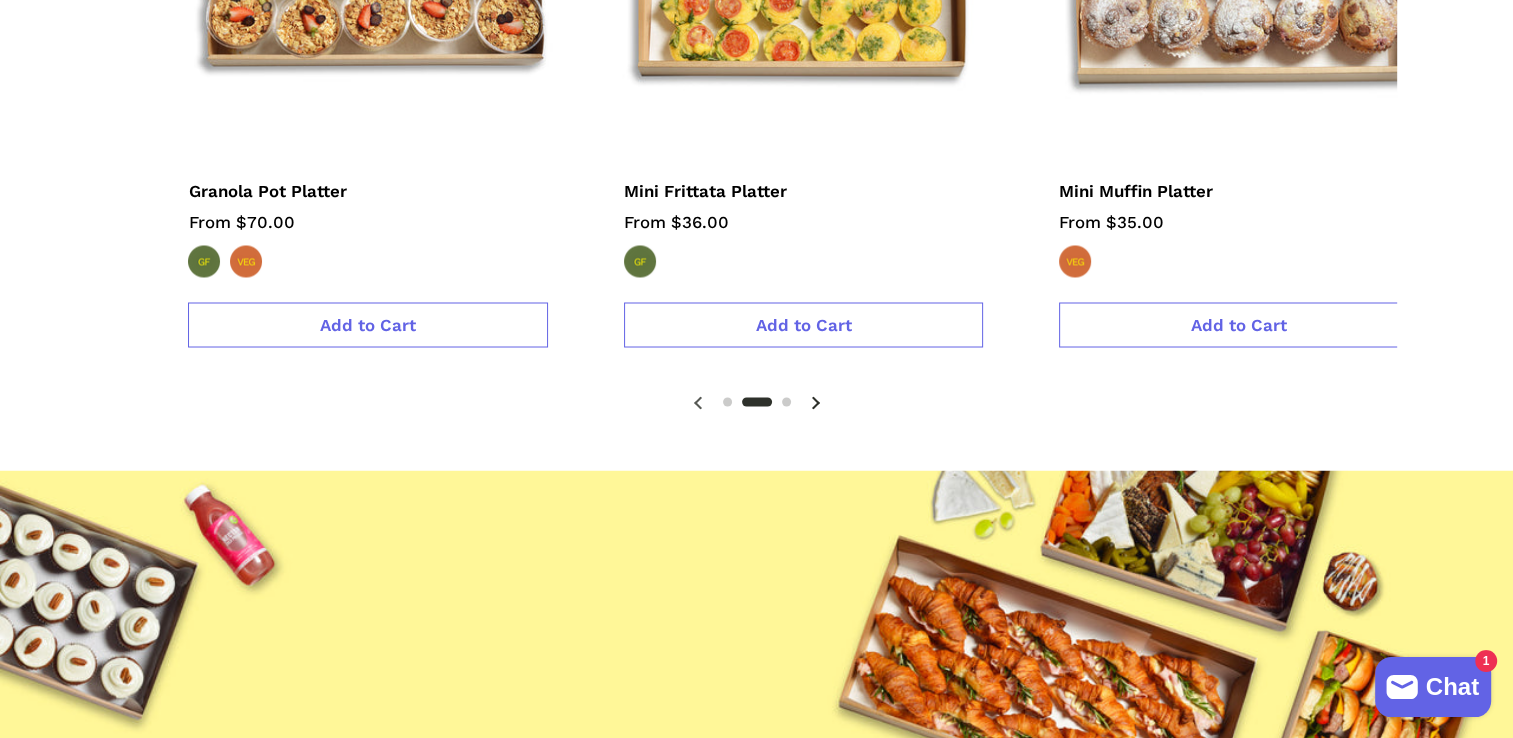 scroll, scrollTop: 0, scrollLeft: 1305, axis: horizontal 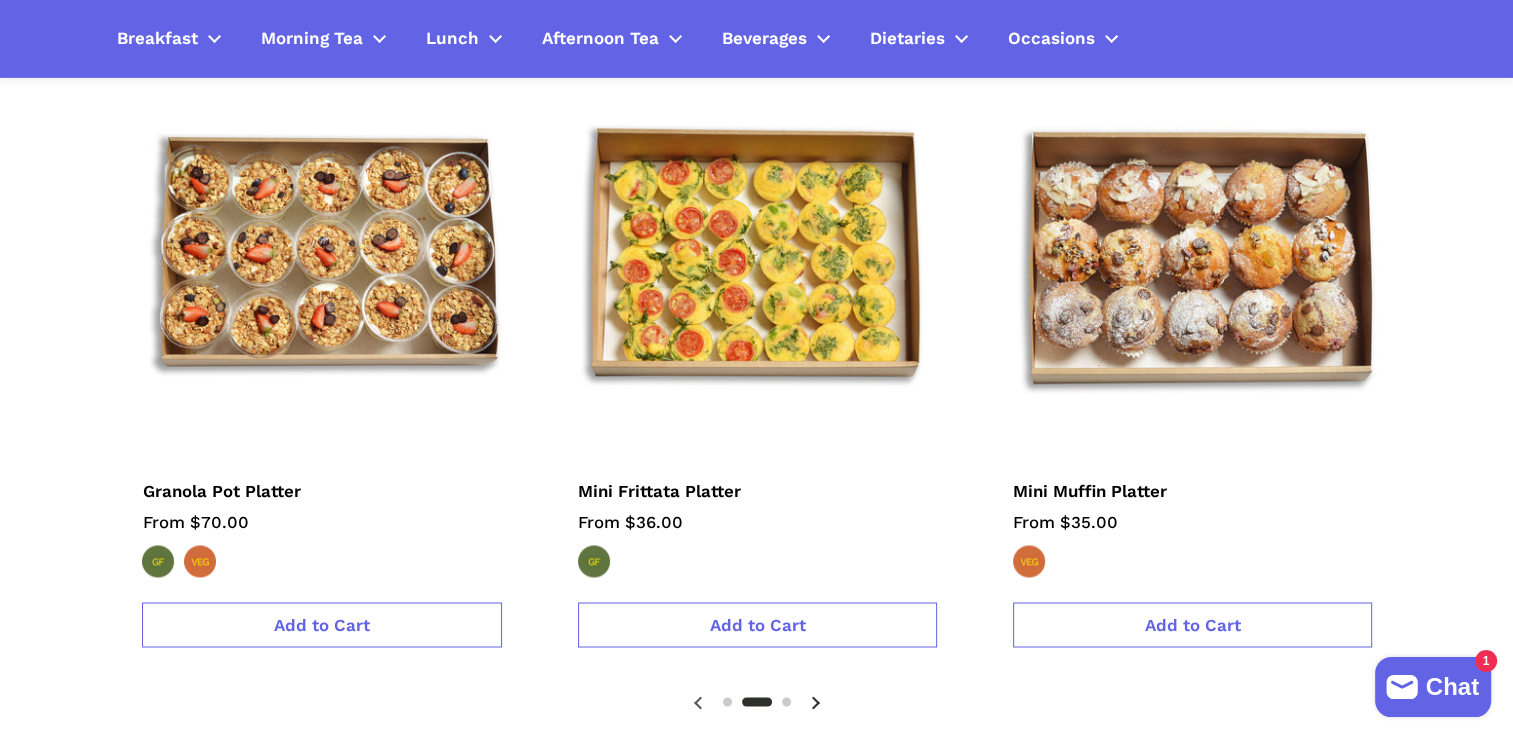 click 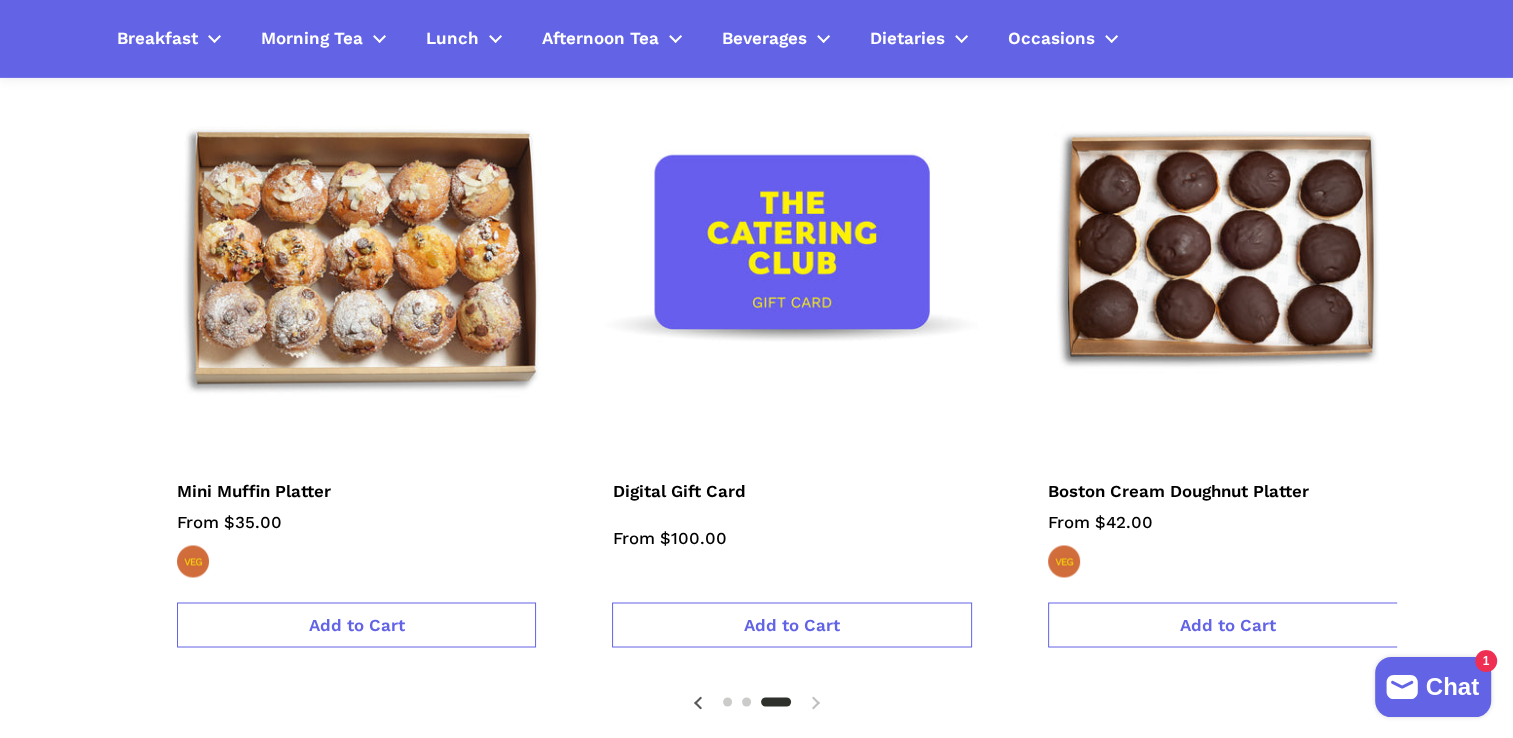 scroll, scrollTop: 0, scrollLeft: 2176, axis: horizontal 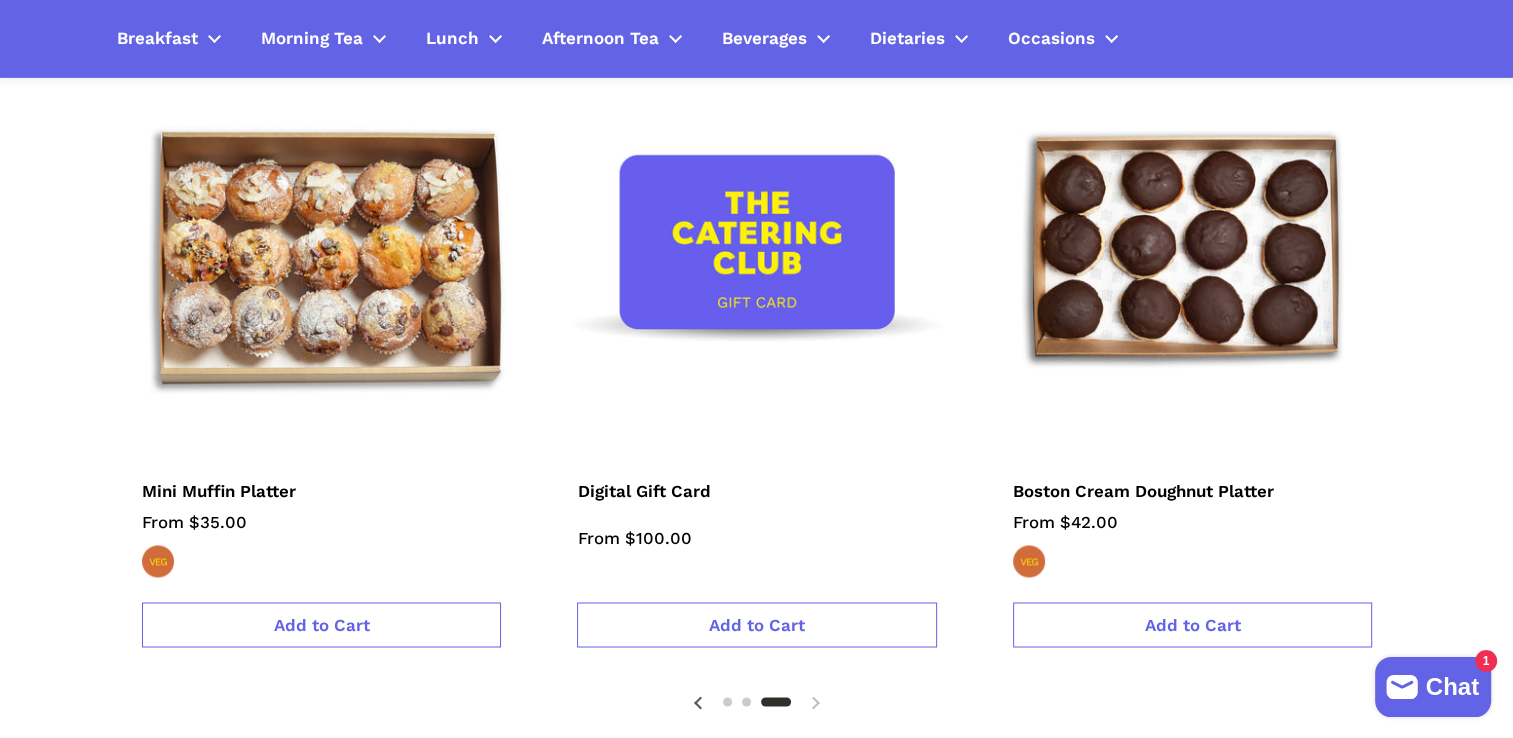 click on "3  /  3" 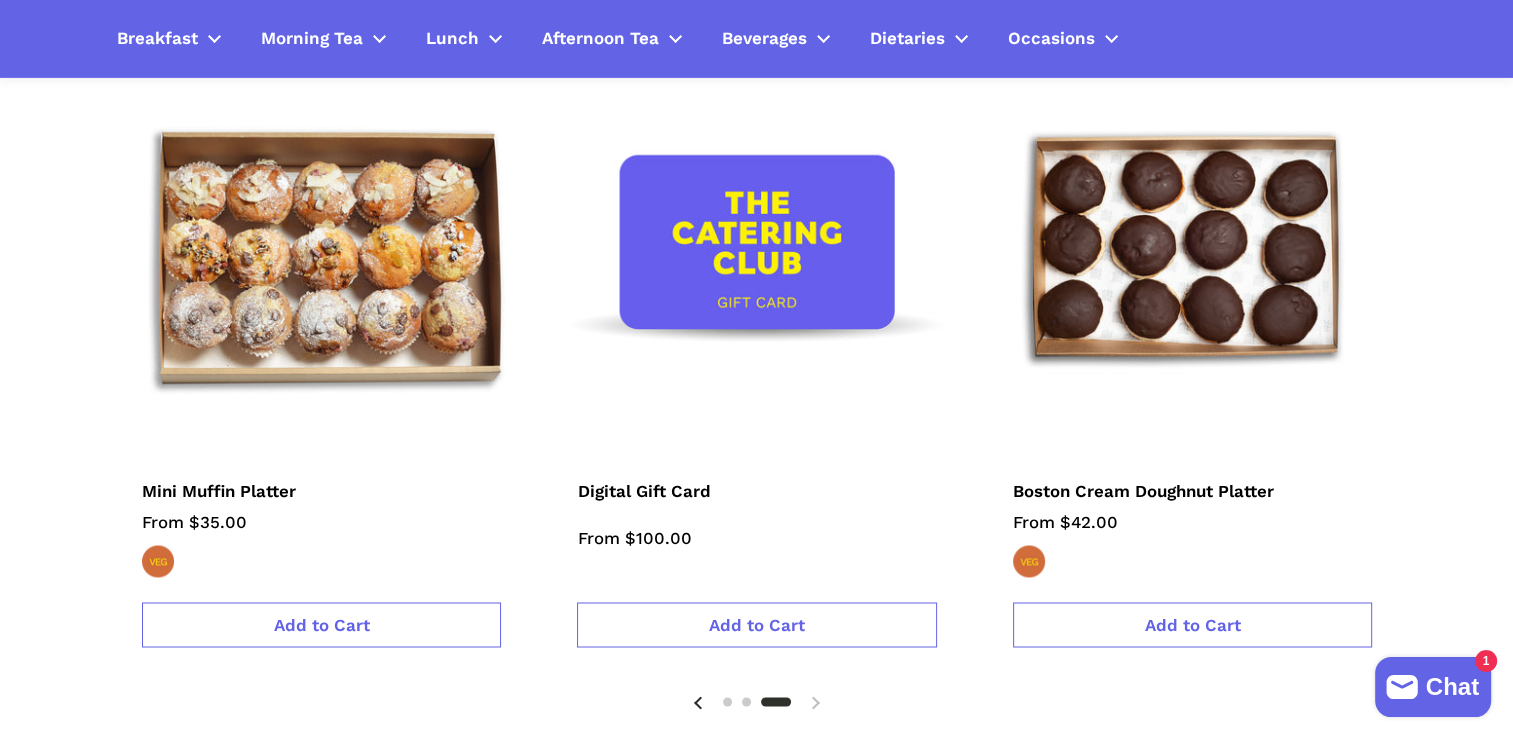 click 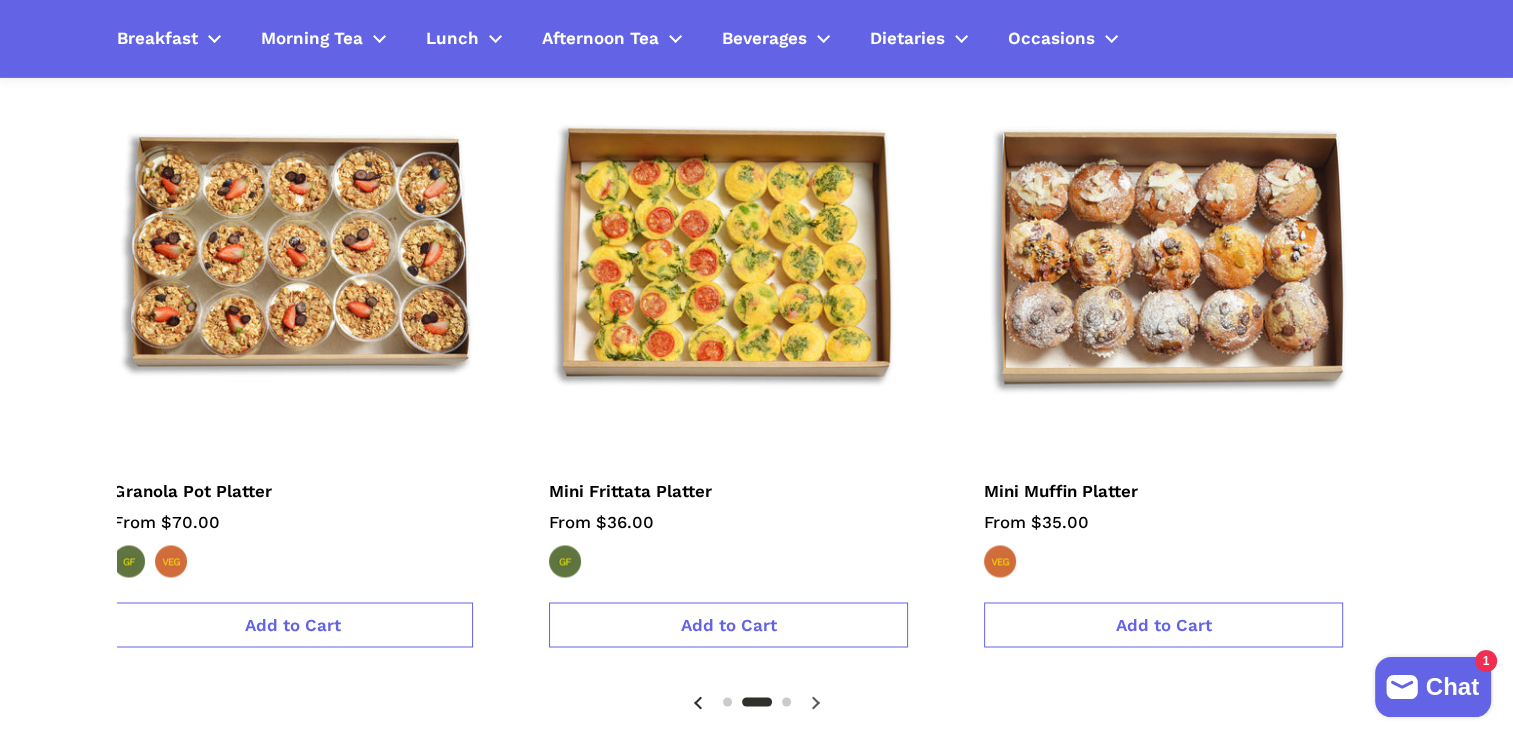 scroll, scrollTop: 0, scrollLeft: 1305, axis: horizontal 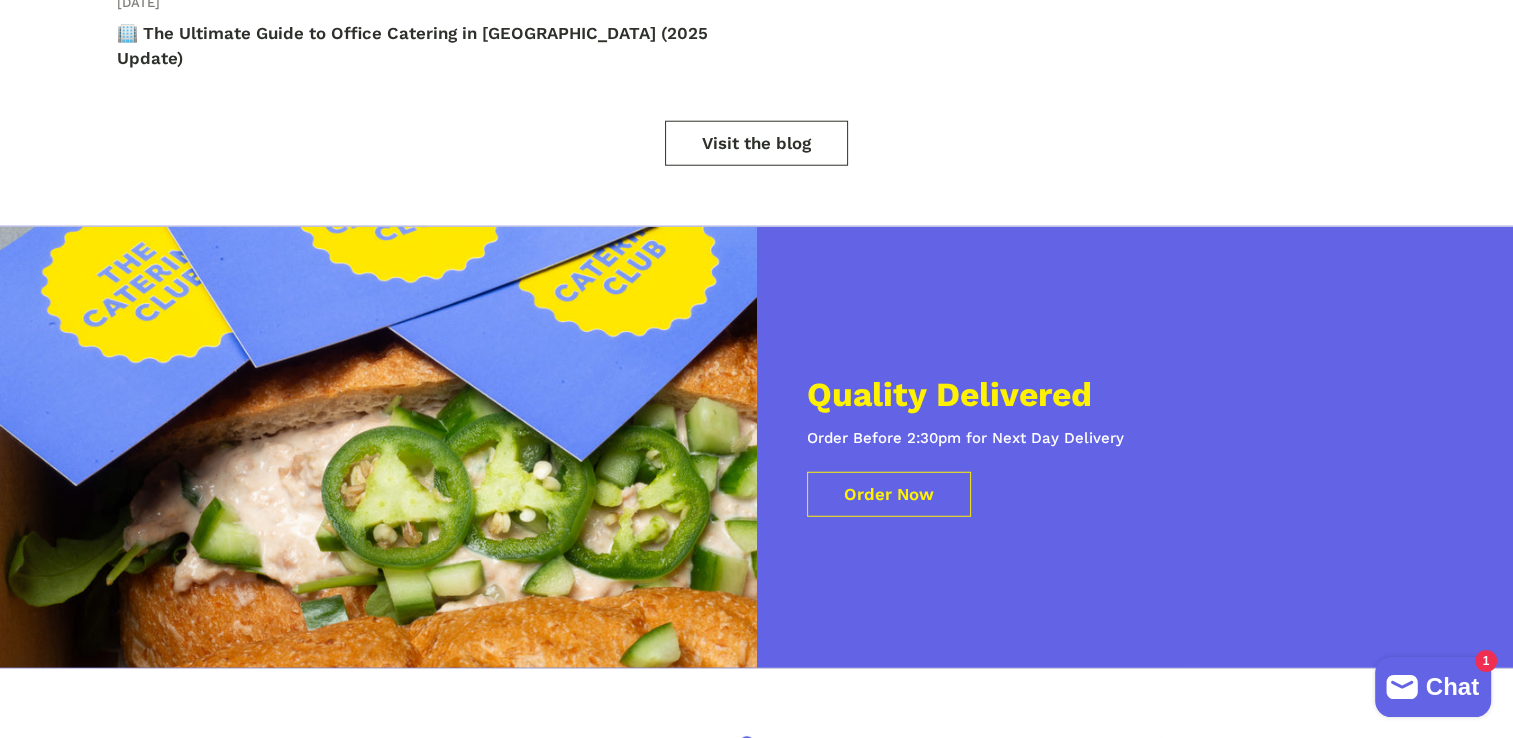type 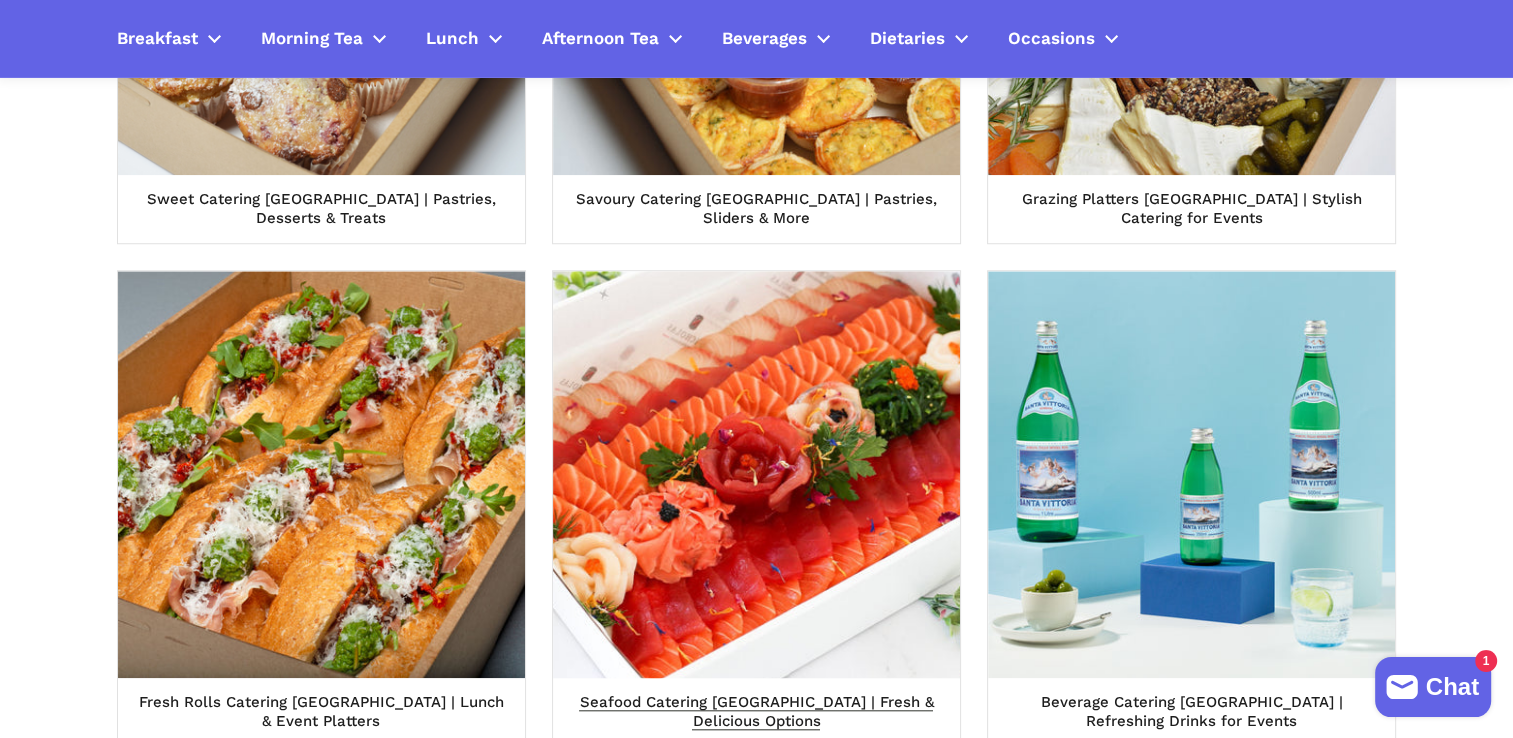 scroll, scrollTop: 1600, scrollLeft: 0, axis: vertical 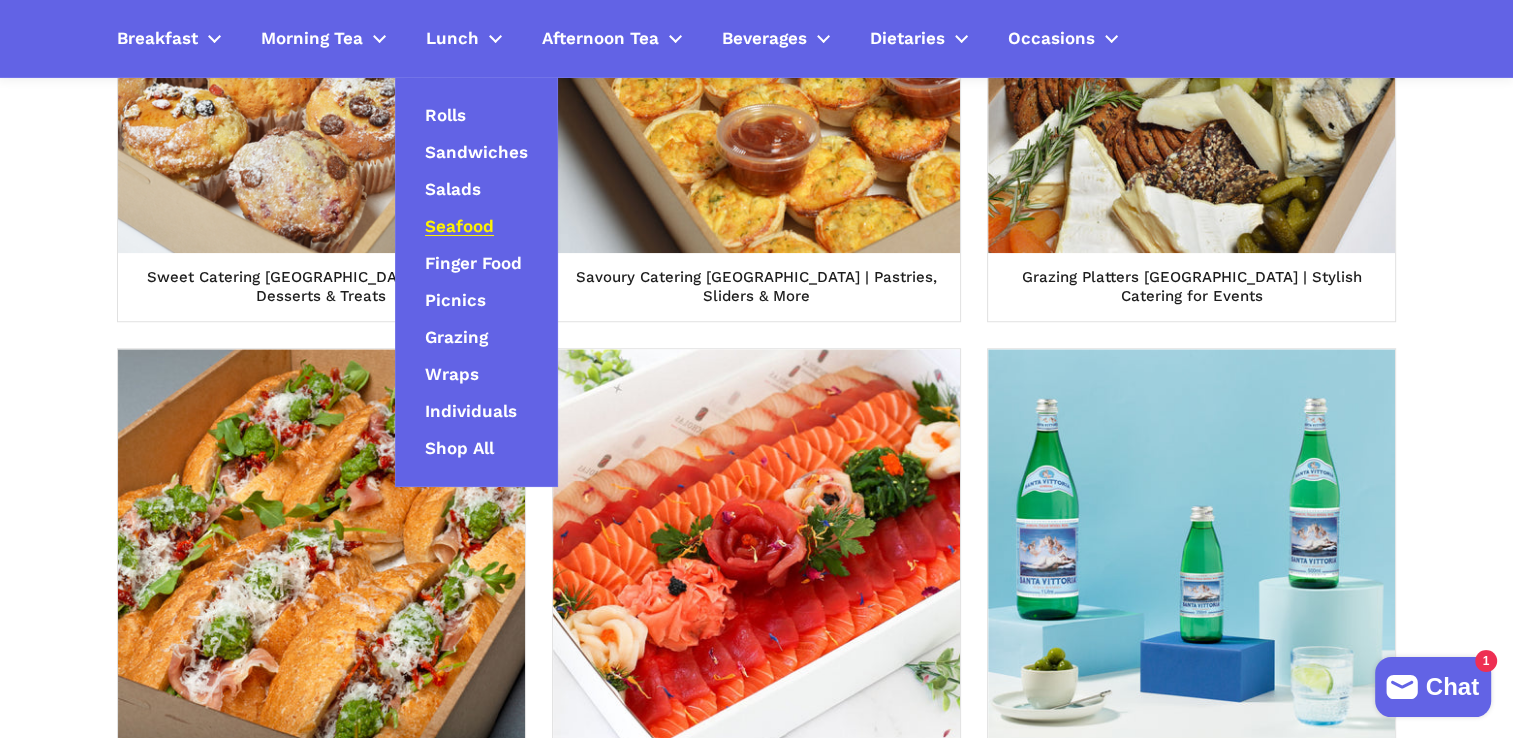click on "Seafood" at bounding box center [459, 227] 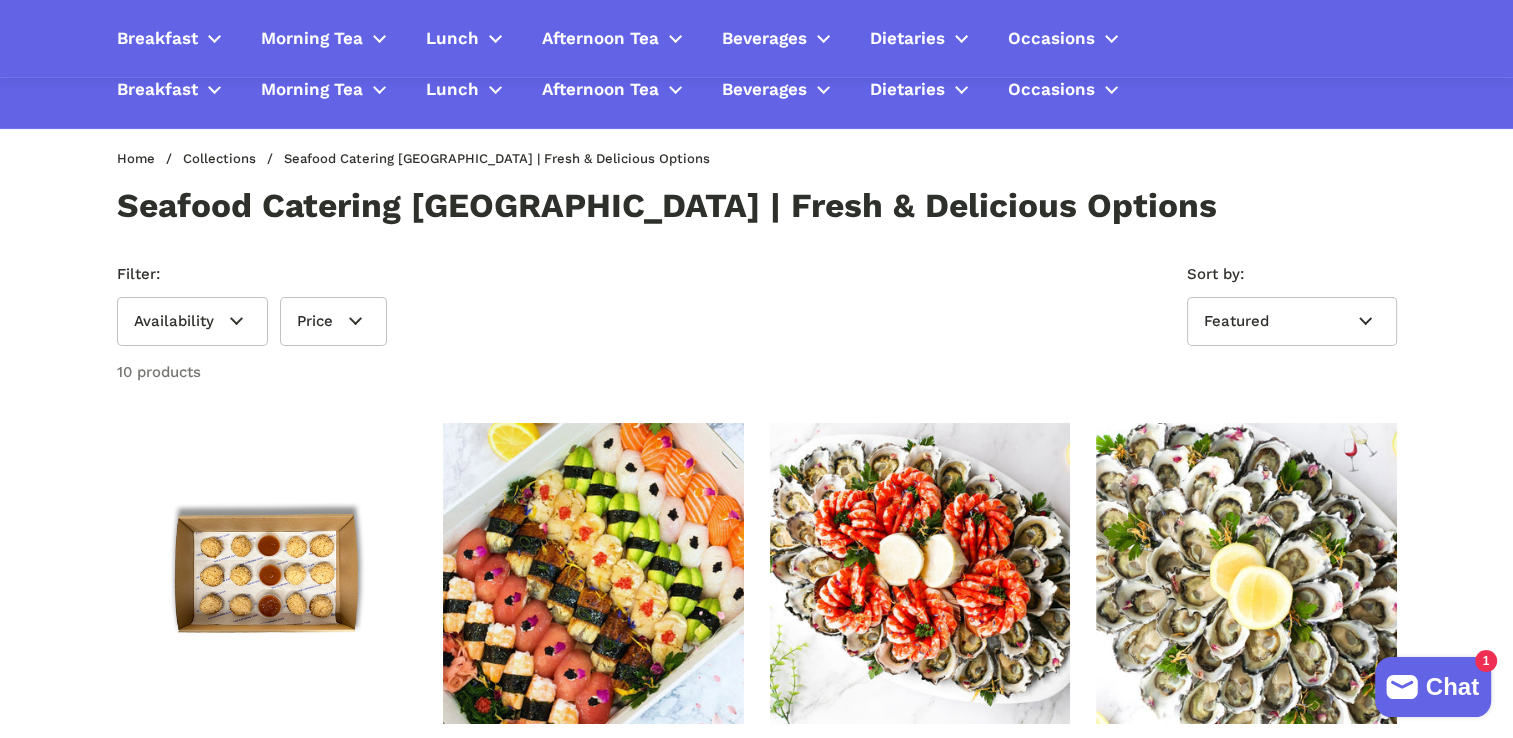 scroll, scrollTop: 100, scrollLeft: 0, axis: vertical 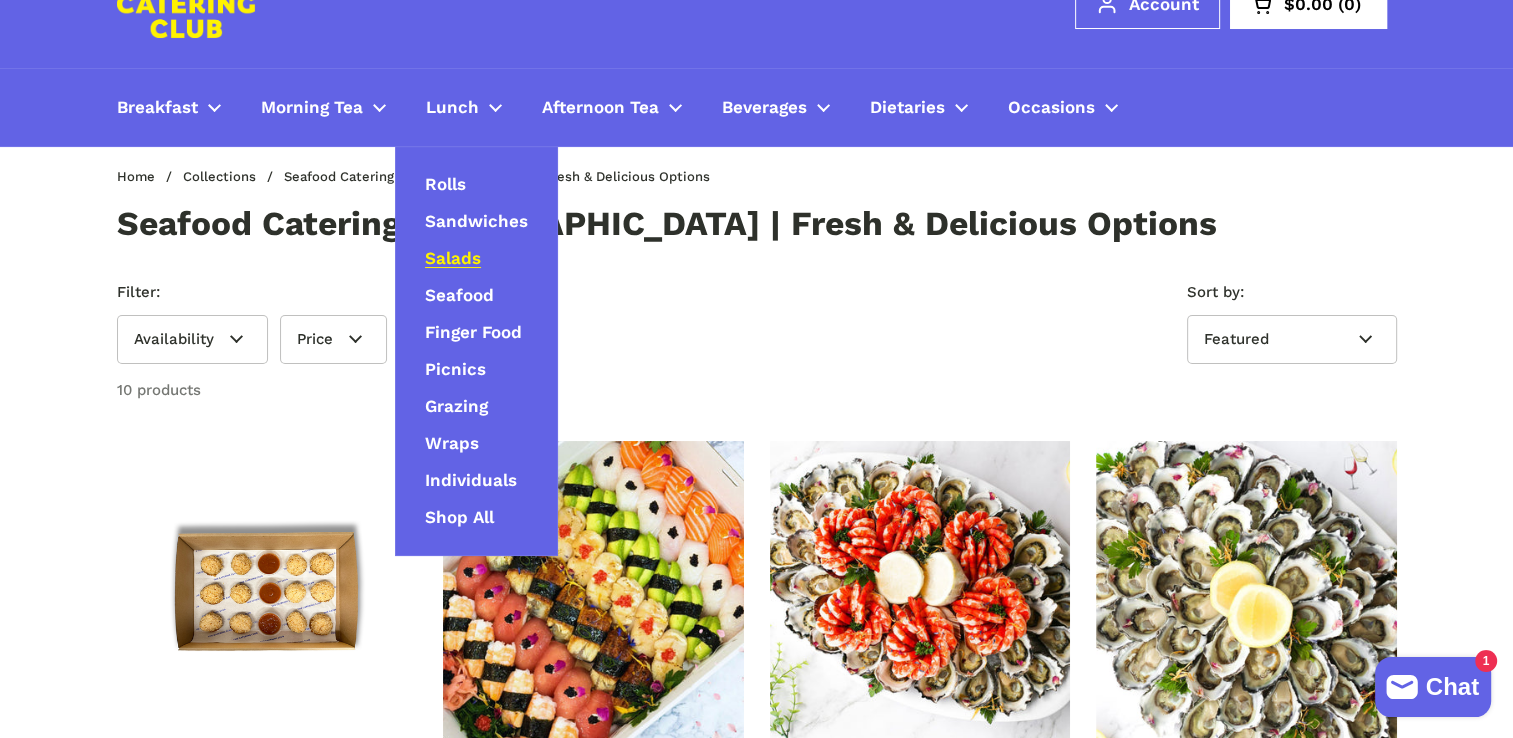 click on "Salads" at bounding box center [453, 259] 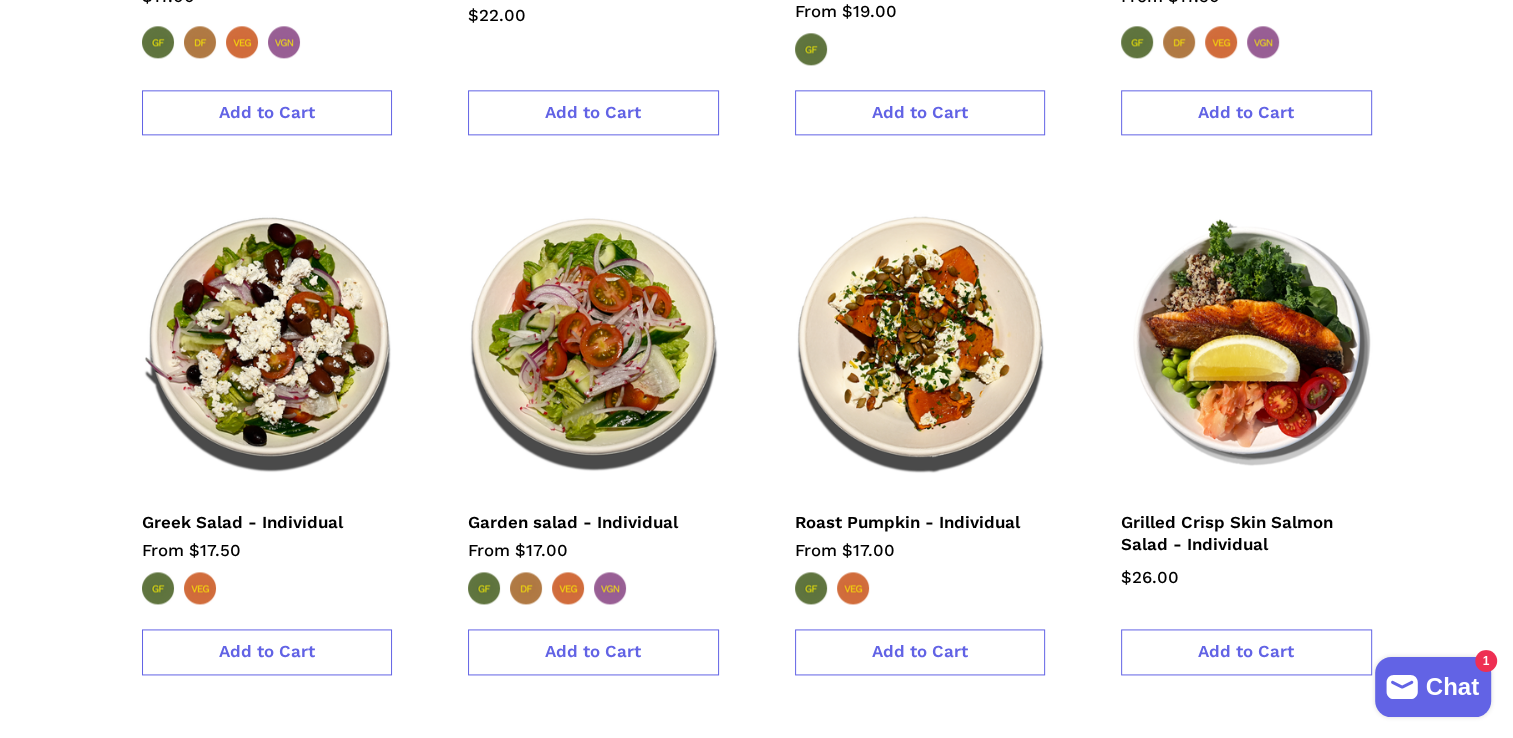 scroll, scrollTop: 2600, scrollLeft: 0, axis: vertical 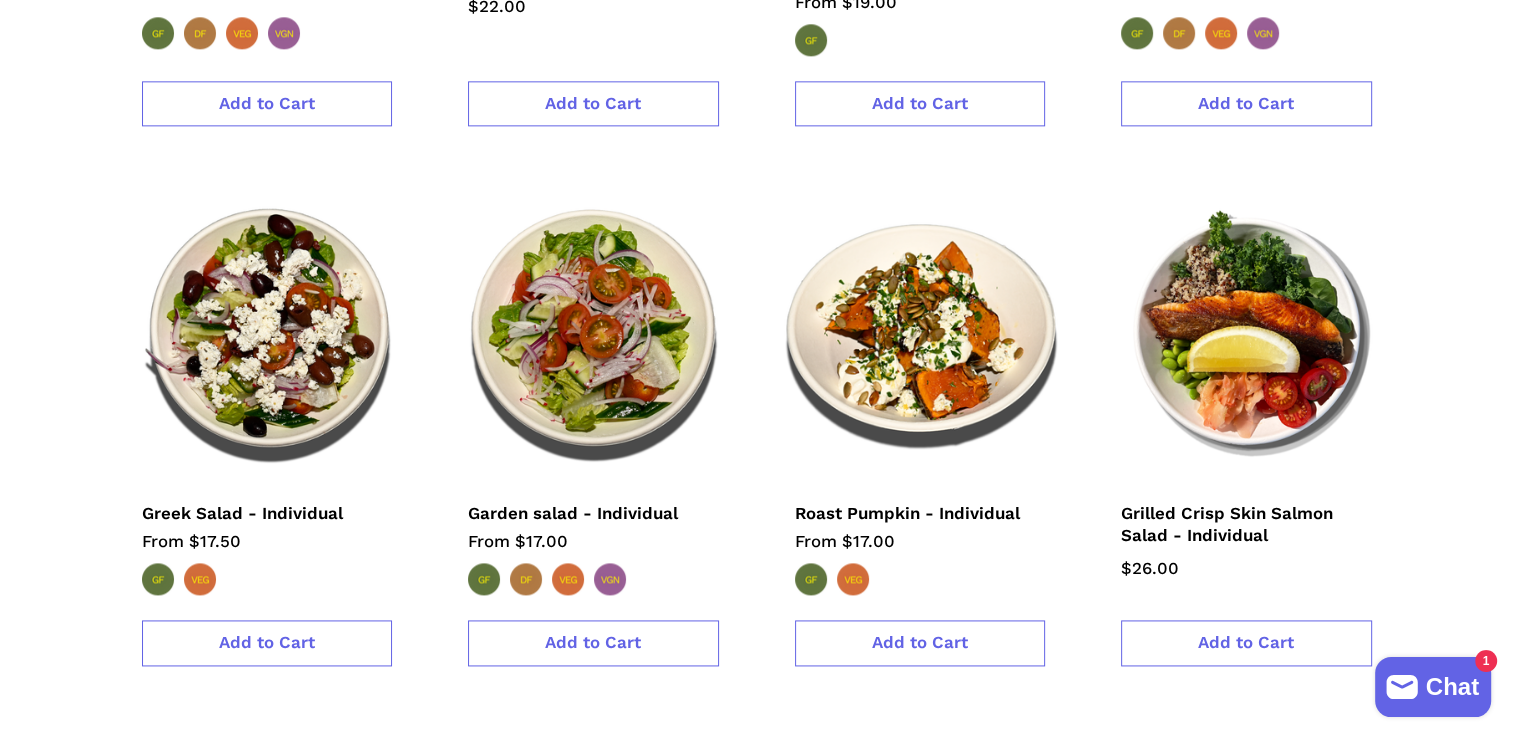click at bounding box center [919, 327] 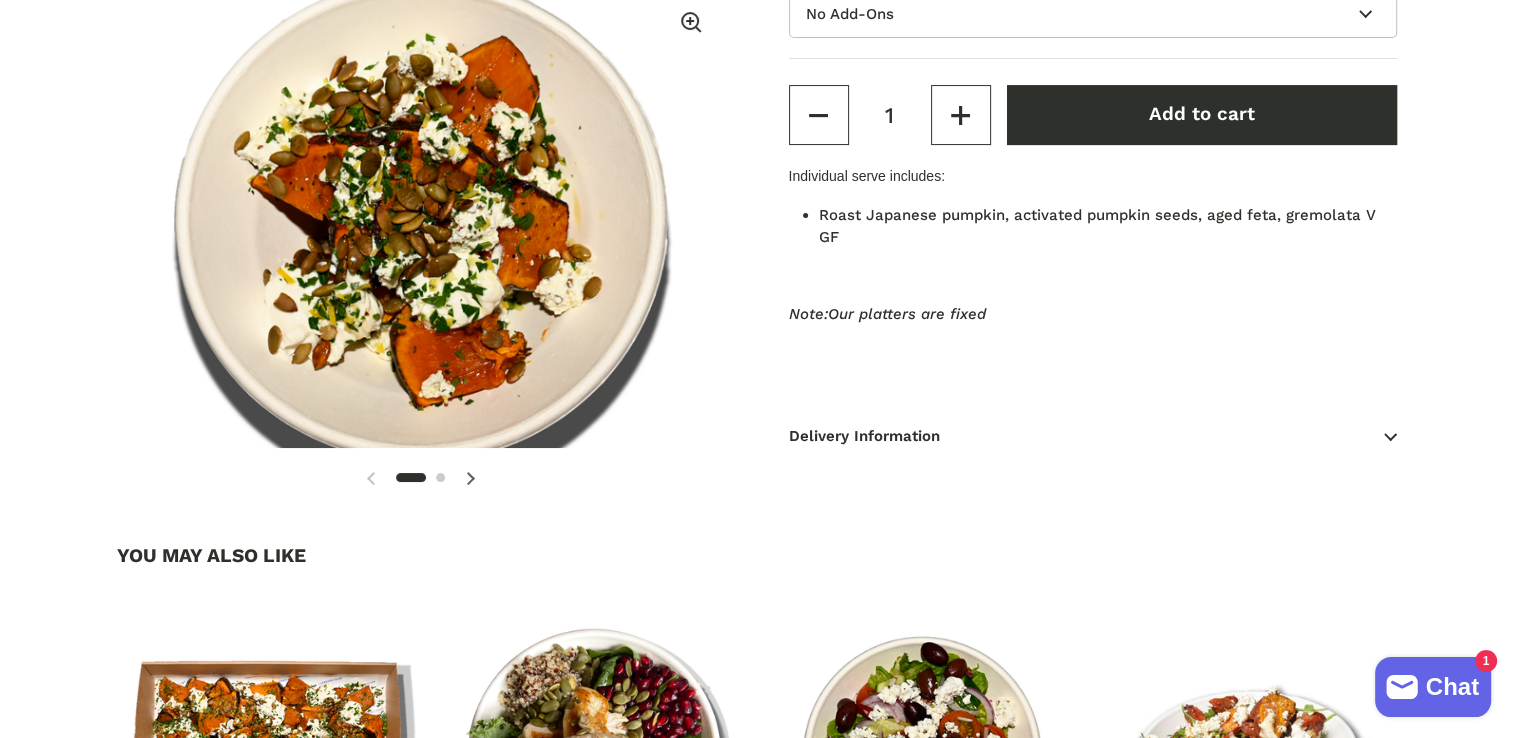 scroll, scrollTop: 500, scrollLeft: 0, axis: vertical 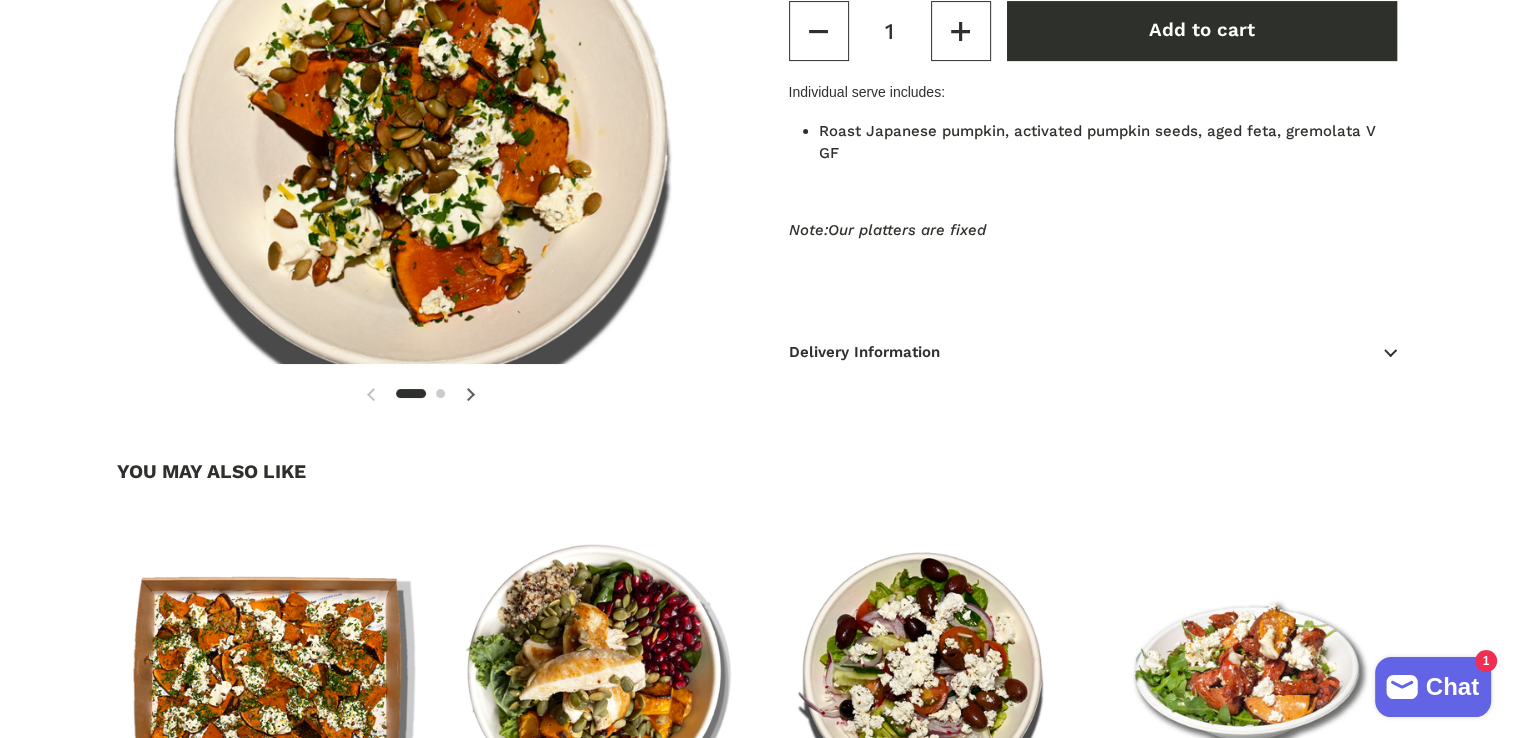 type 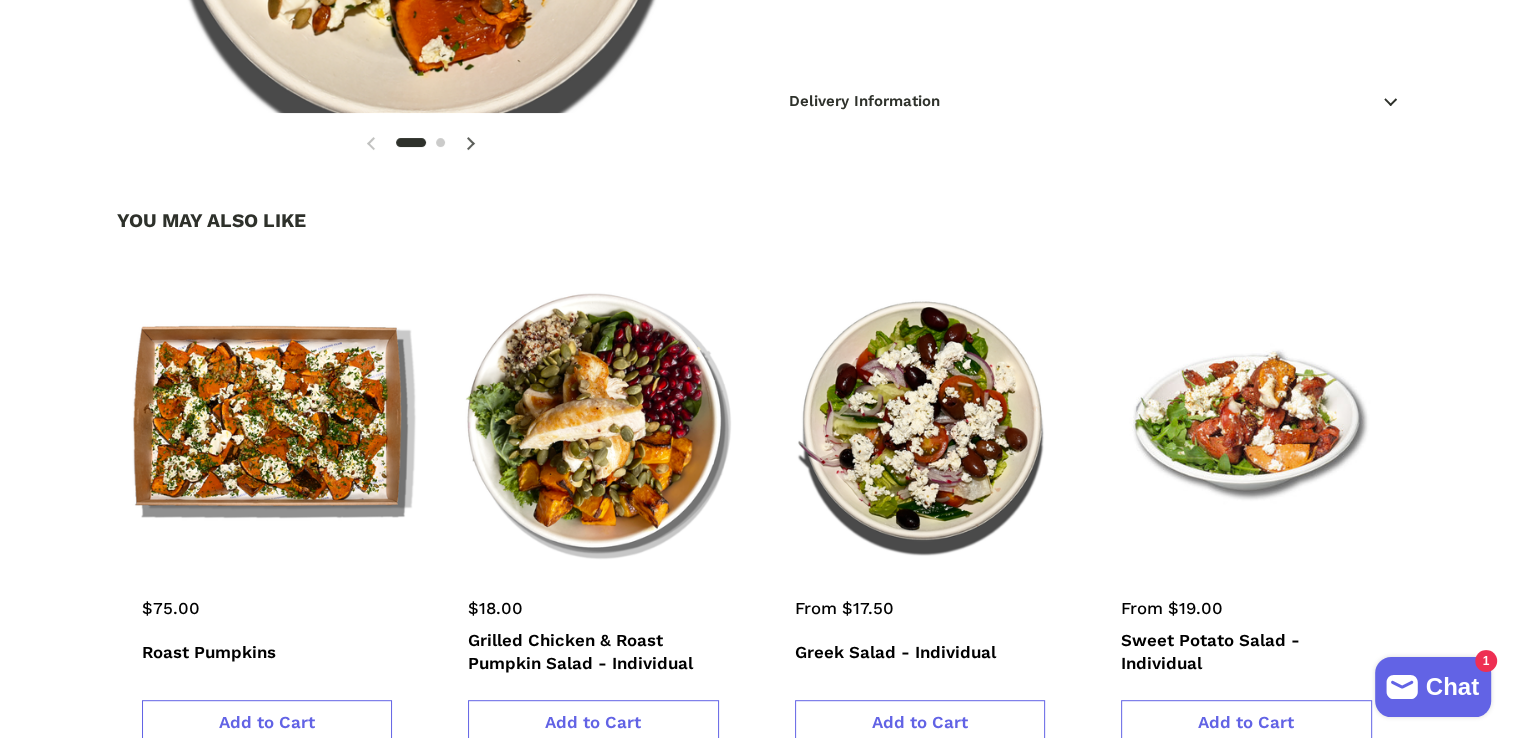 scroll, scrollTop: 800, scrollLeft: 0, axis: vertical 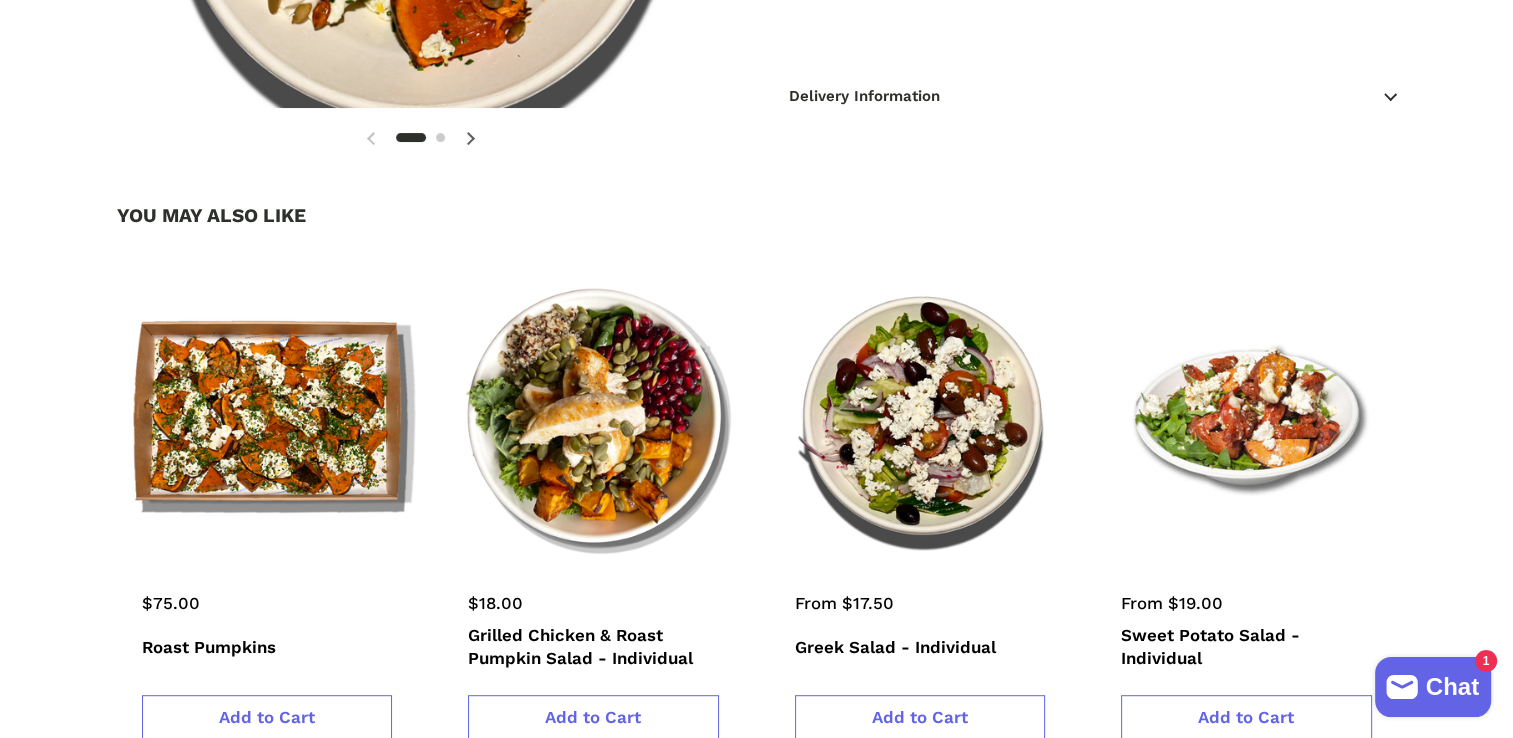 click on "Delivery Information" 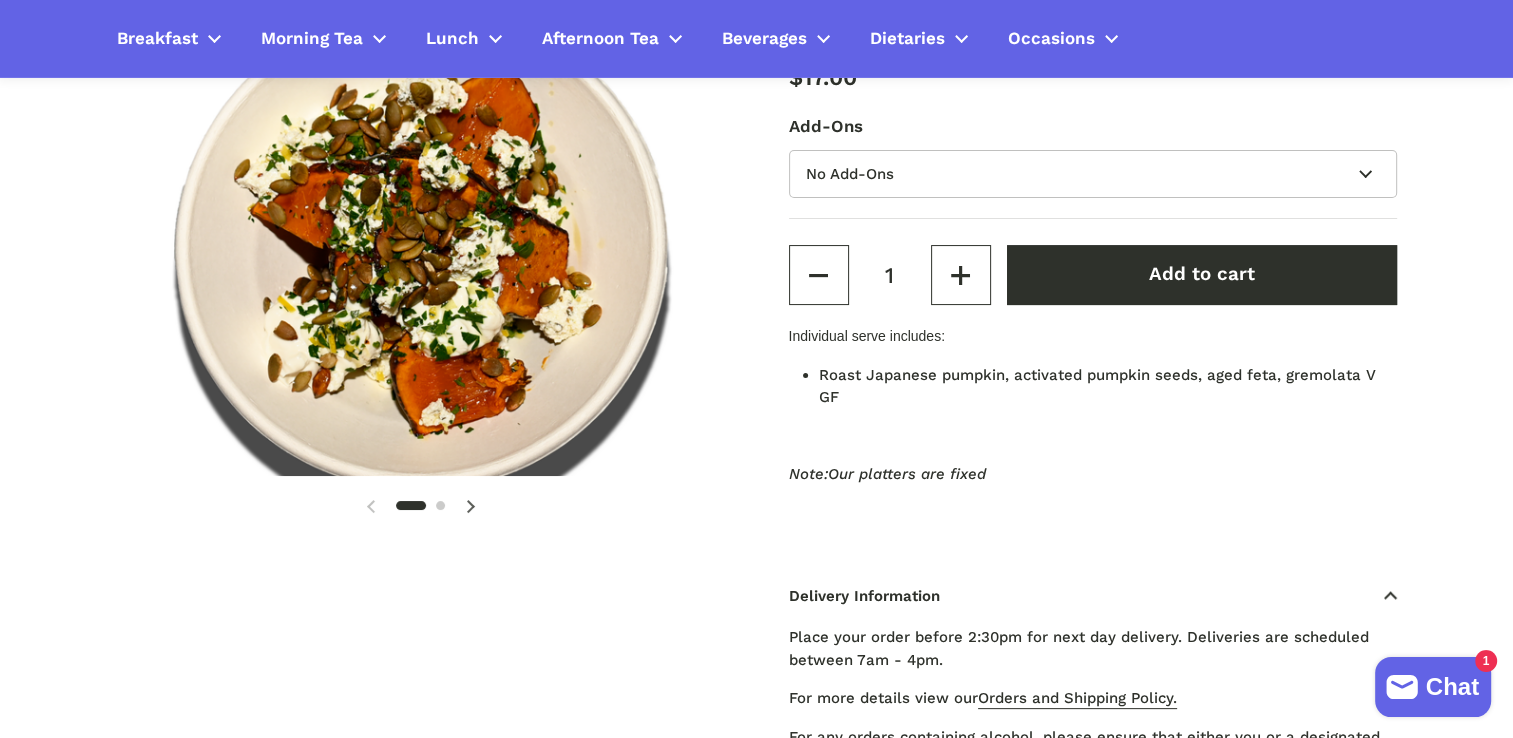 scroll, scrollTop: 300, scrollLeft: 0, axis: vertical 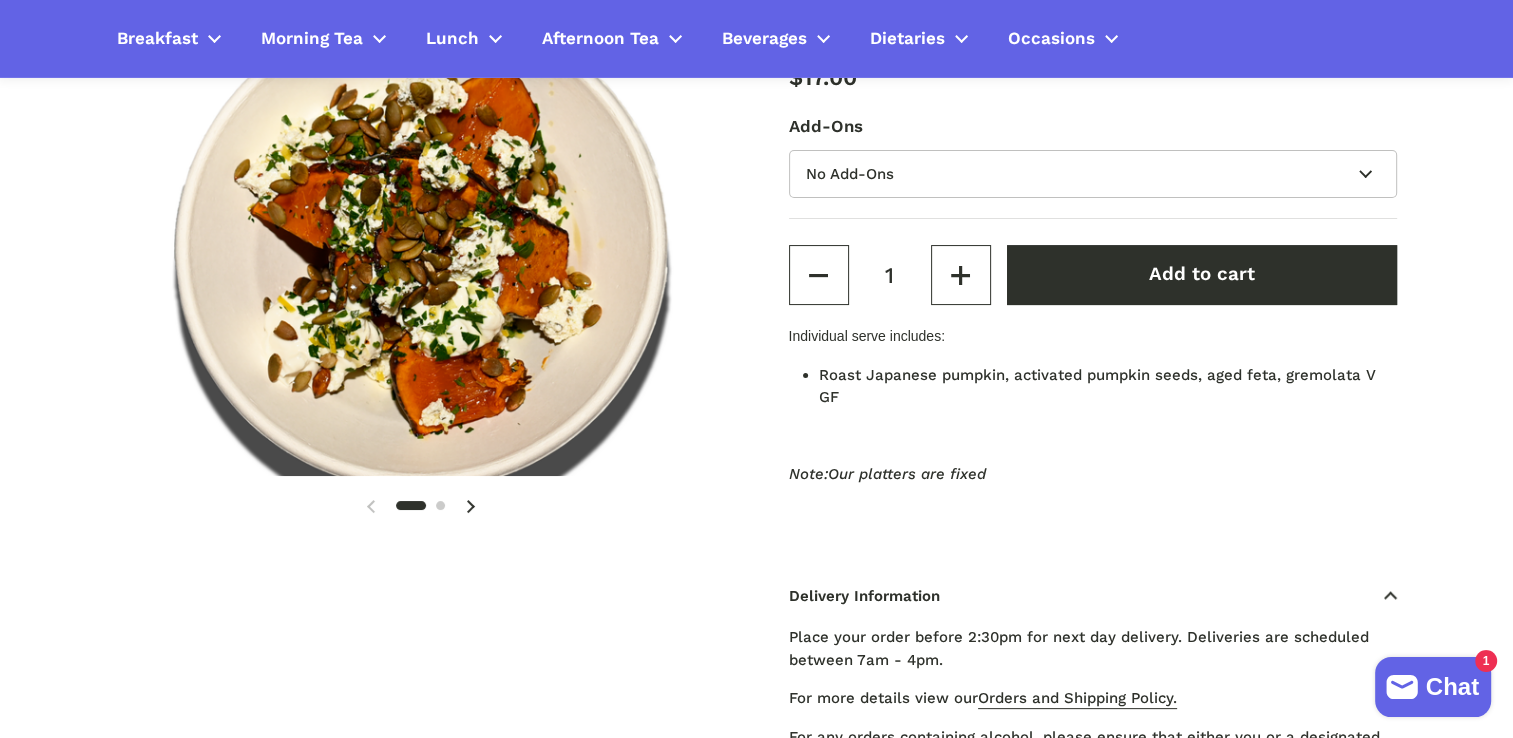 click 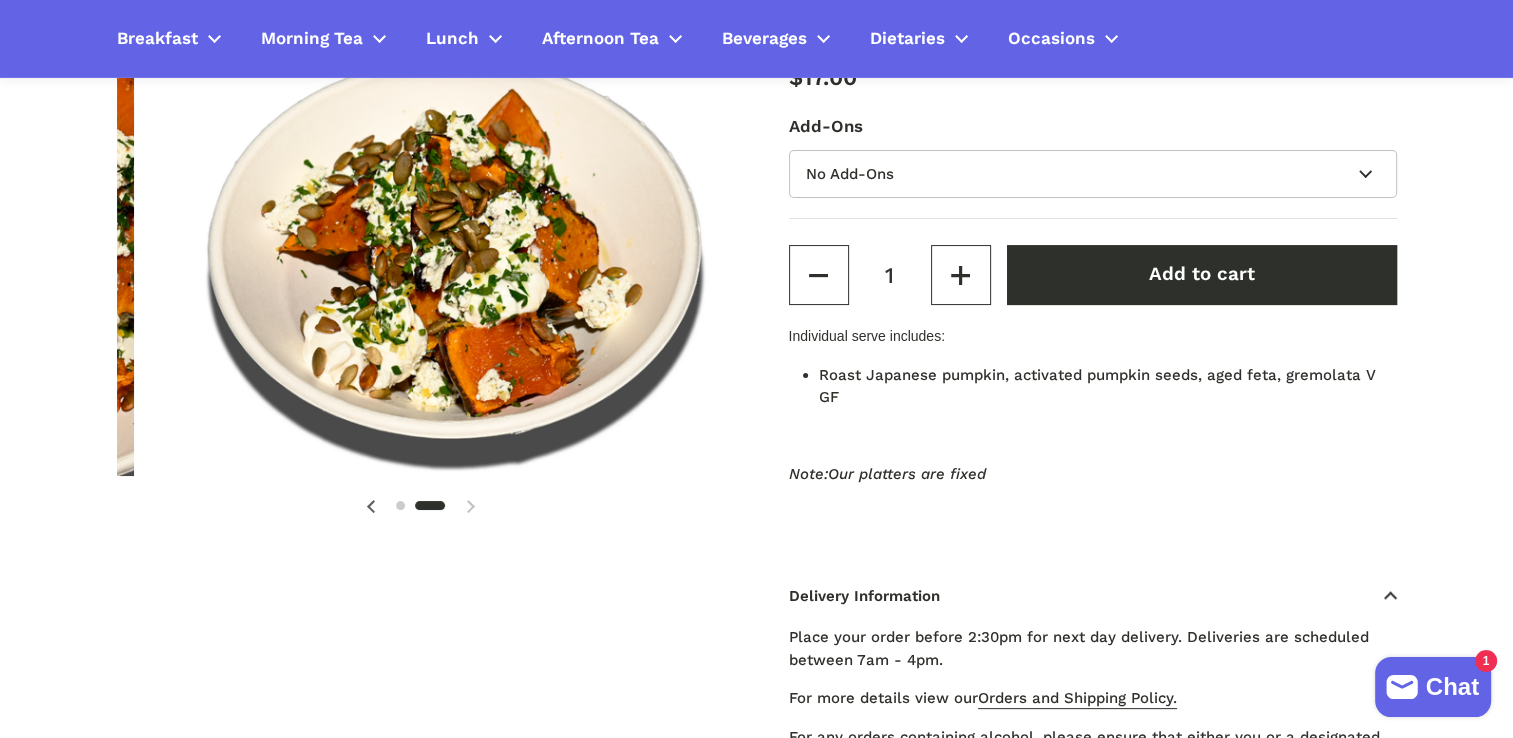 scroll, scrollTop: 0, scrollLeft: 625, axis: horizontal 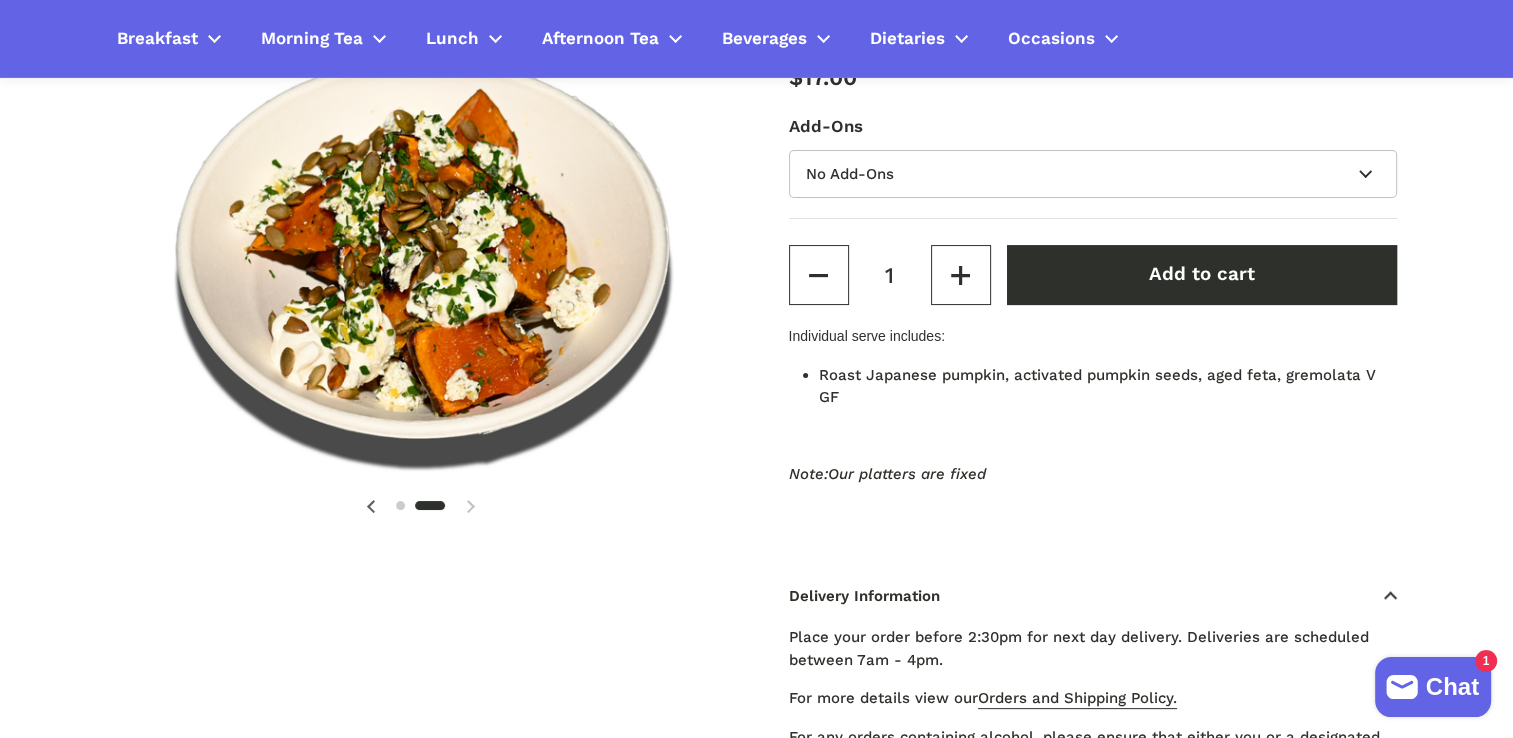 click on "2  /  2" 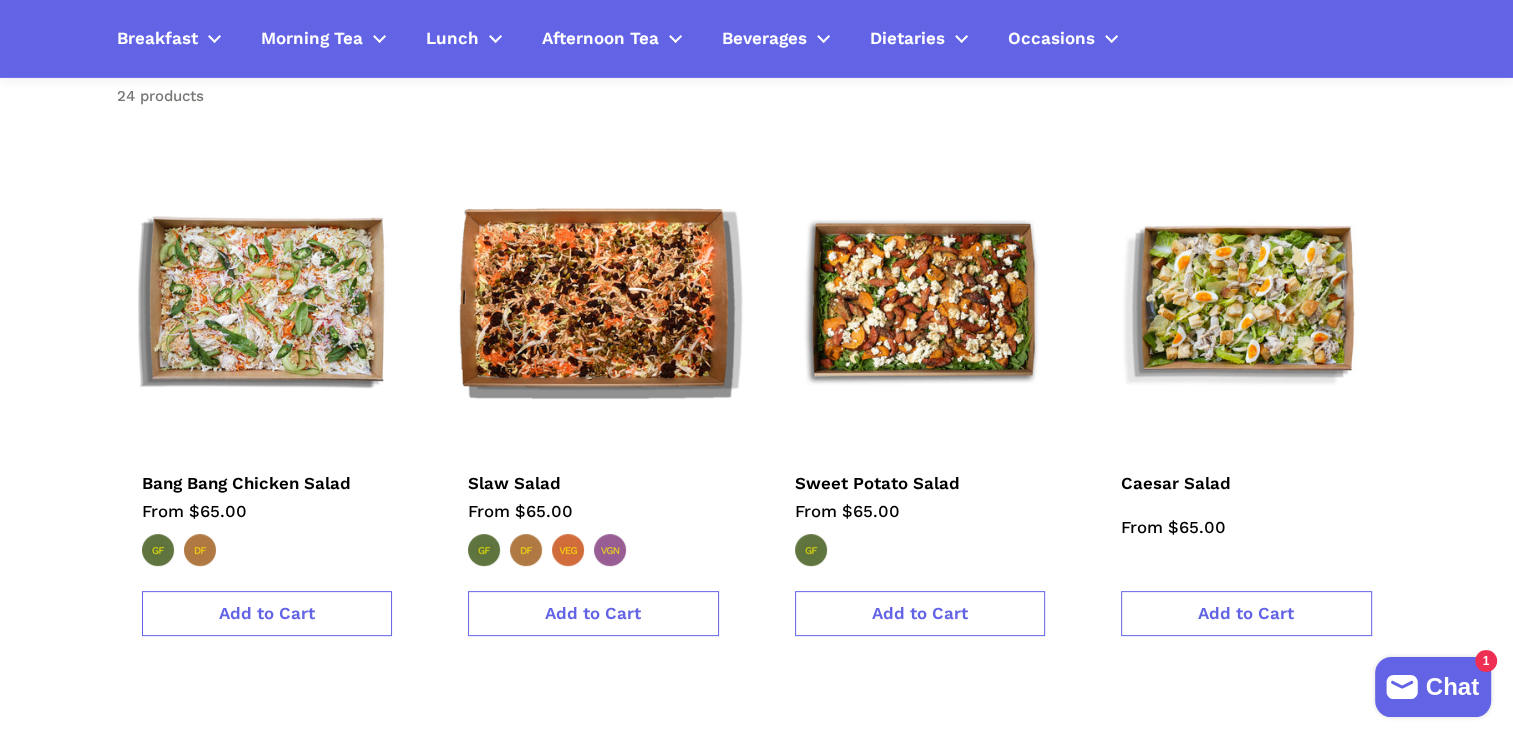 scroll, scrollTop: 400, scrollLeft: 0, axis: vertical 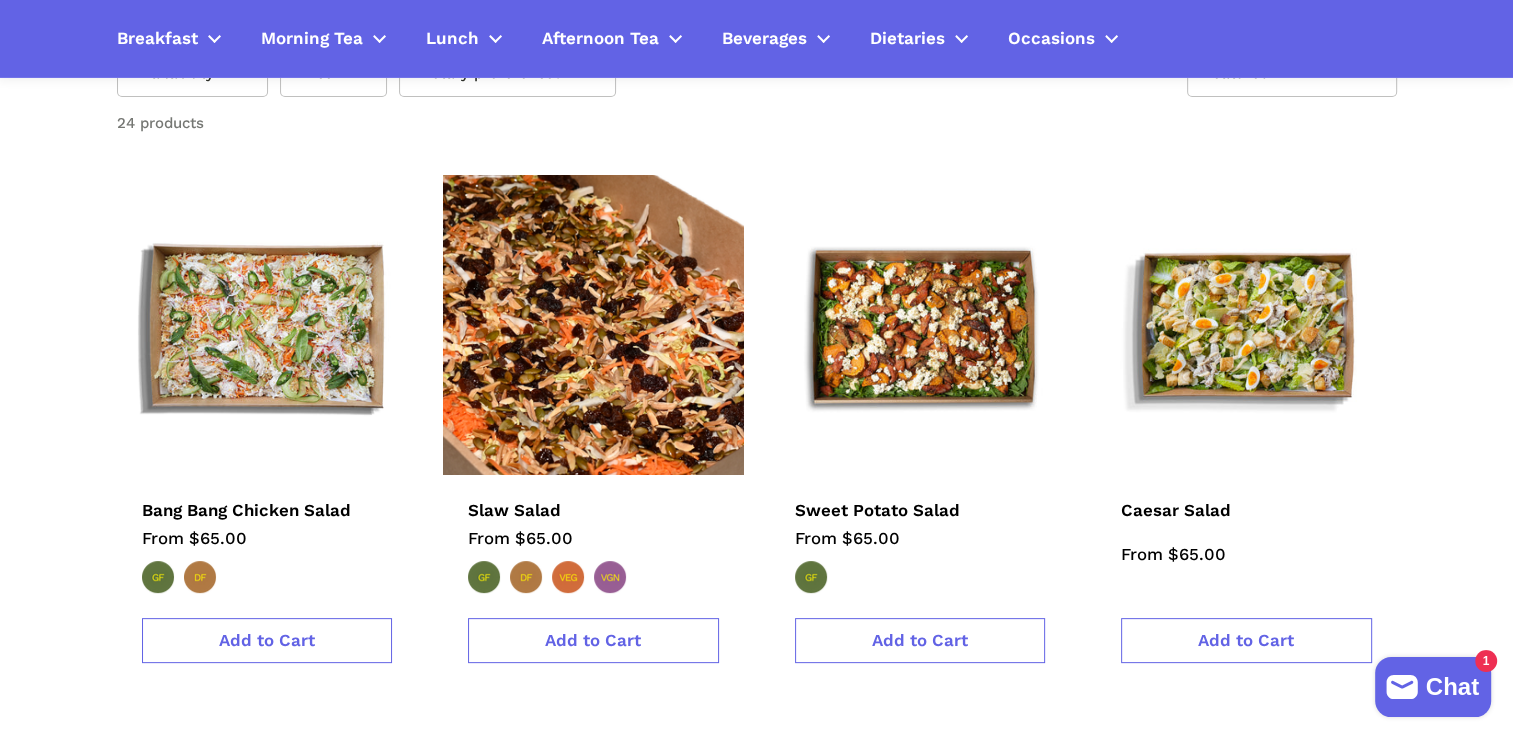 click at bounding box center (593, 325) 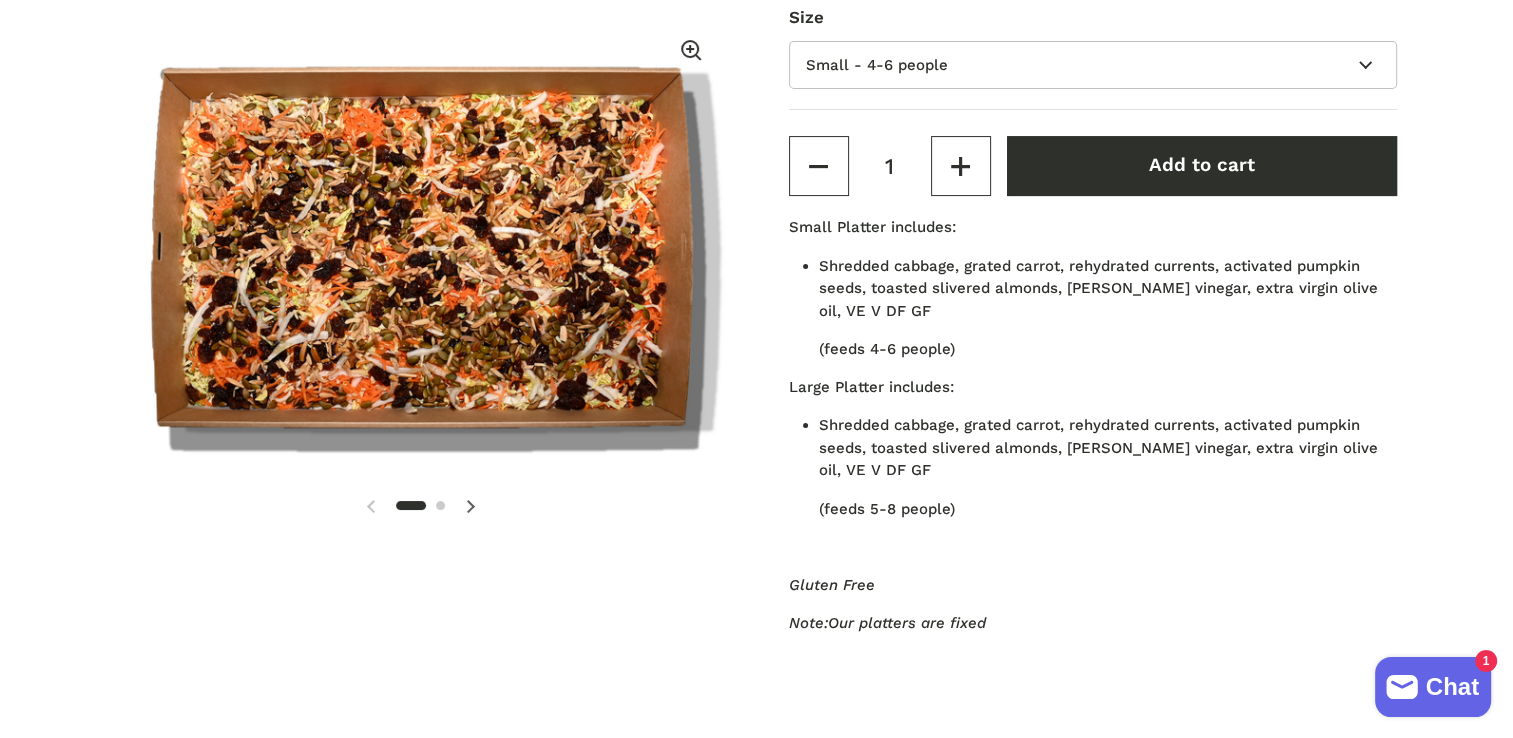 scroll, scrollTop: 500, scrollLeft: 0, axis: vertical 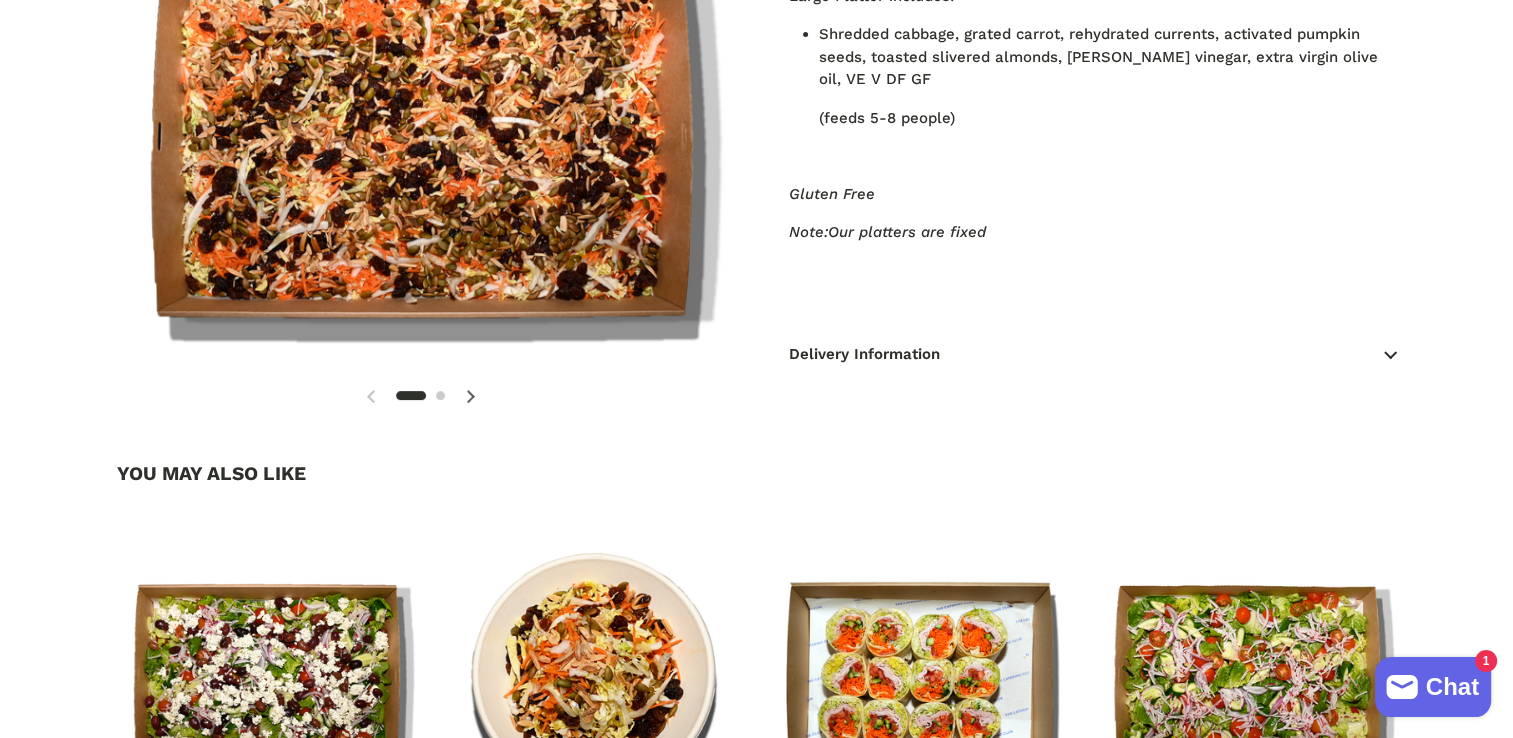 type 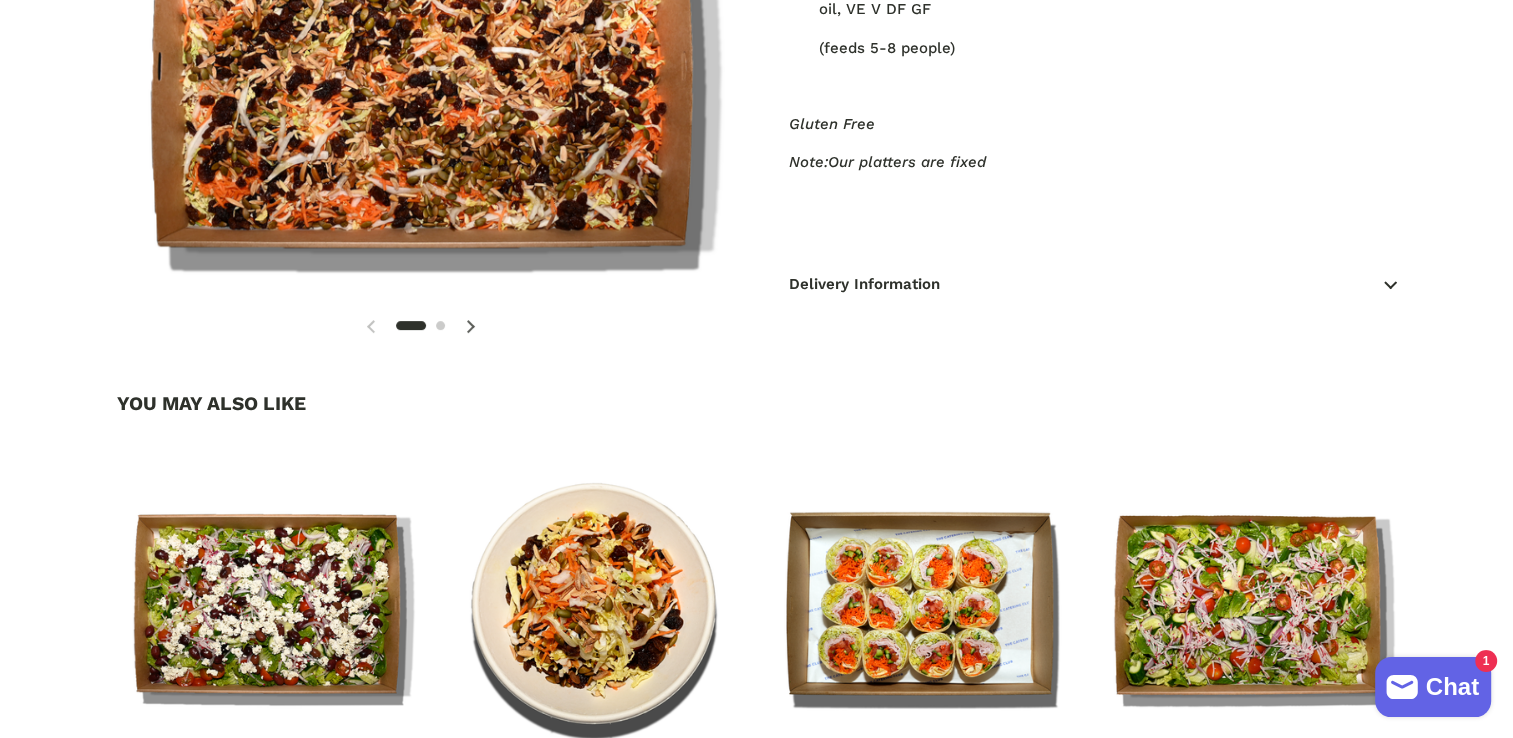 scroll, scrollTop: 900, scrollLeft: 0, axis: vertical 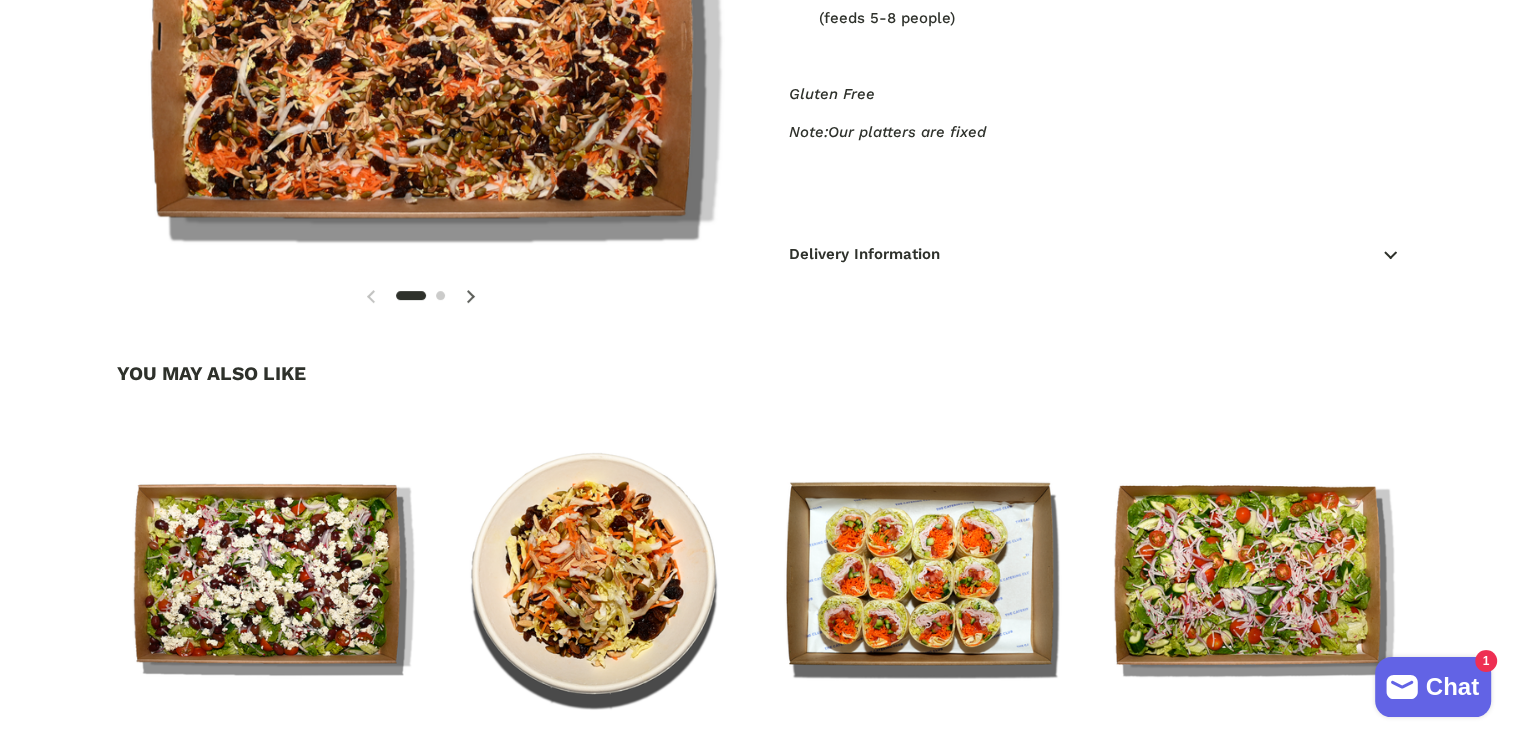 click on "Delivery Information" 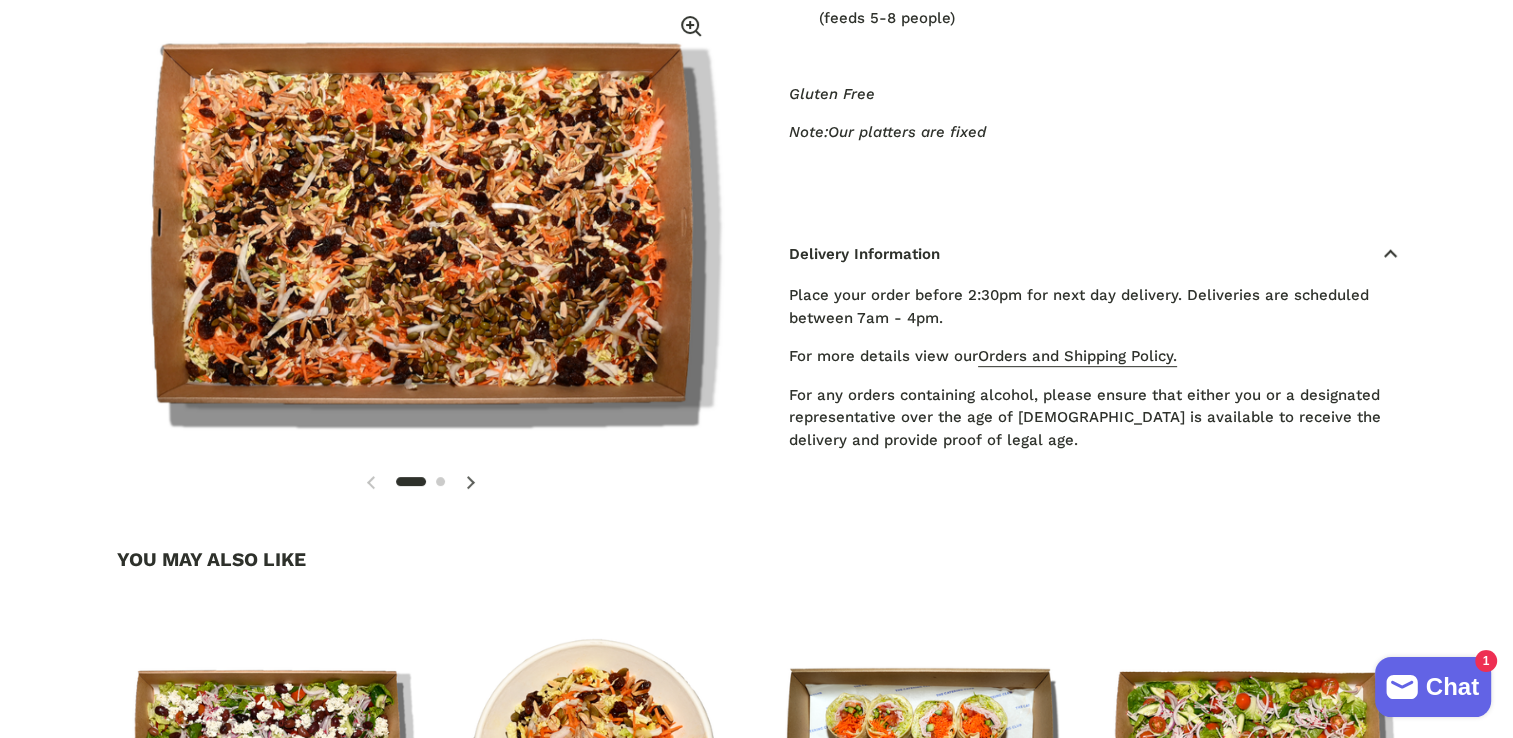 click on "Delivery Information" 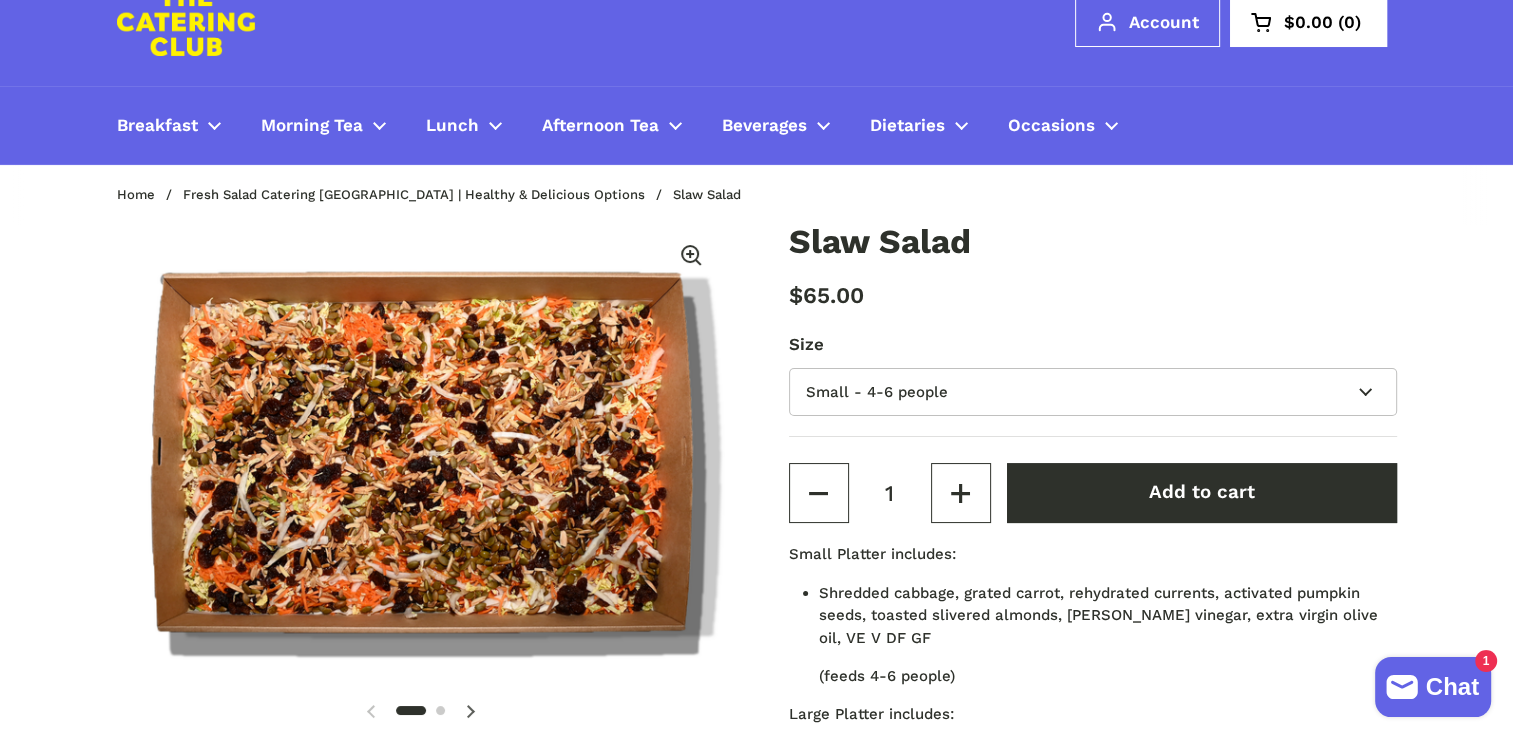 scroll, scrollTop: 0, scrollLeft: 0, axis: both 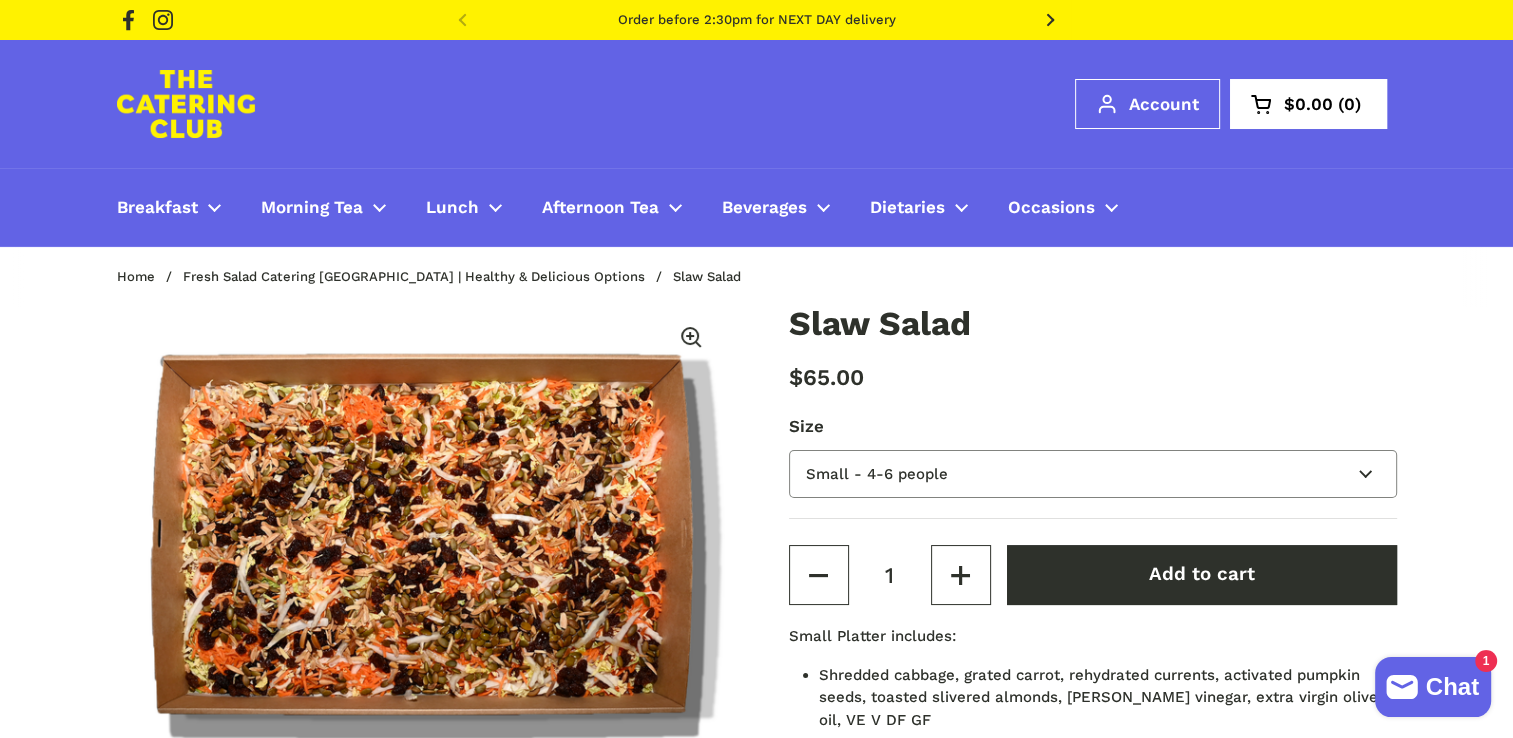 click on "Small - 4-6 people
Large - 5-8 people" at bounding box center [1093, 474] 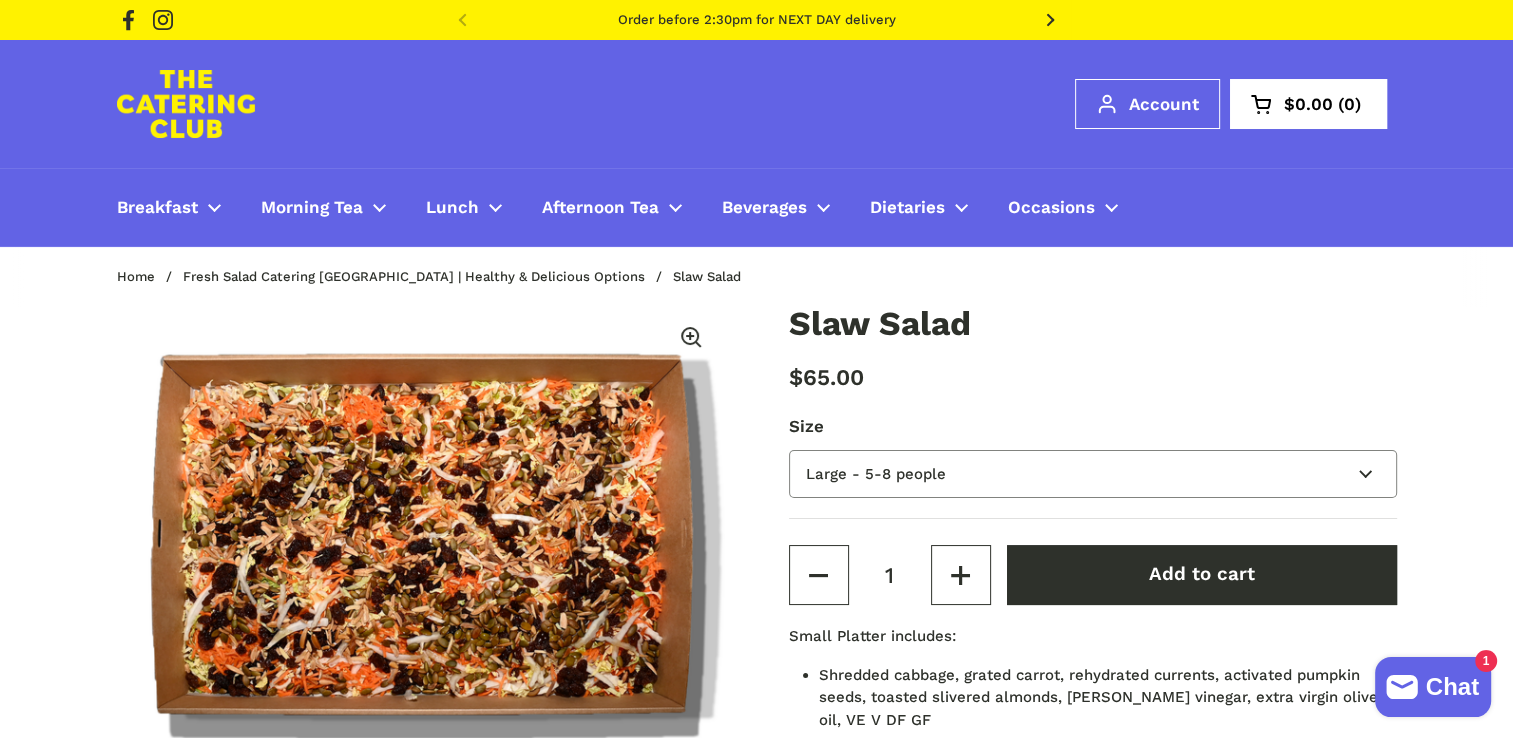 type 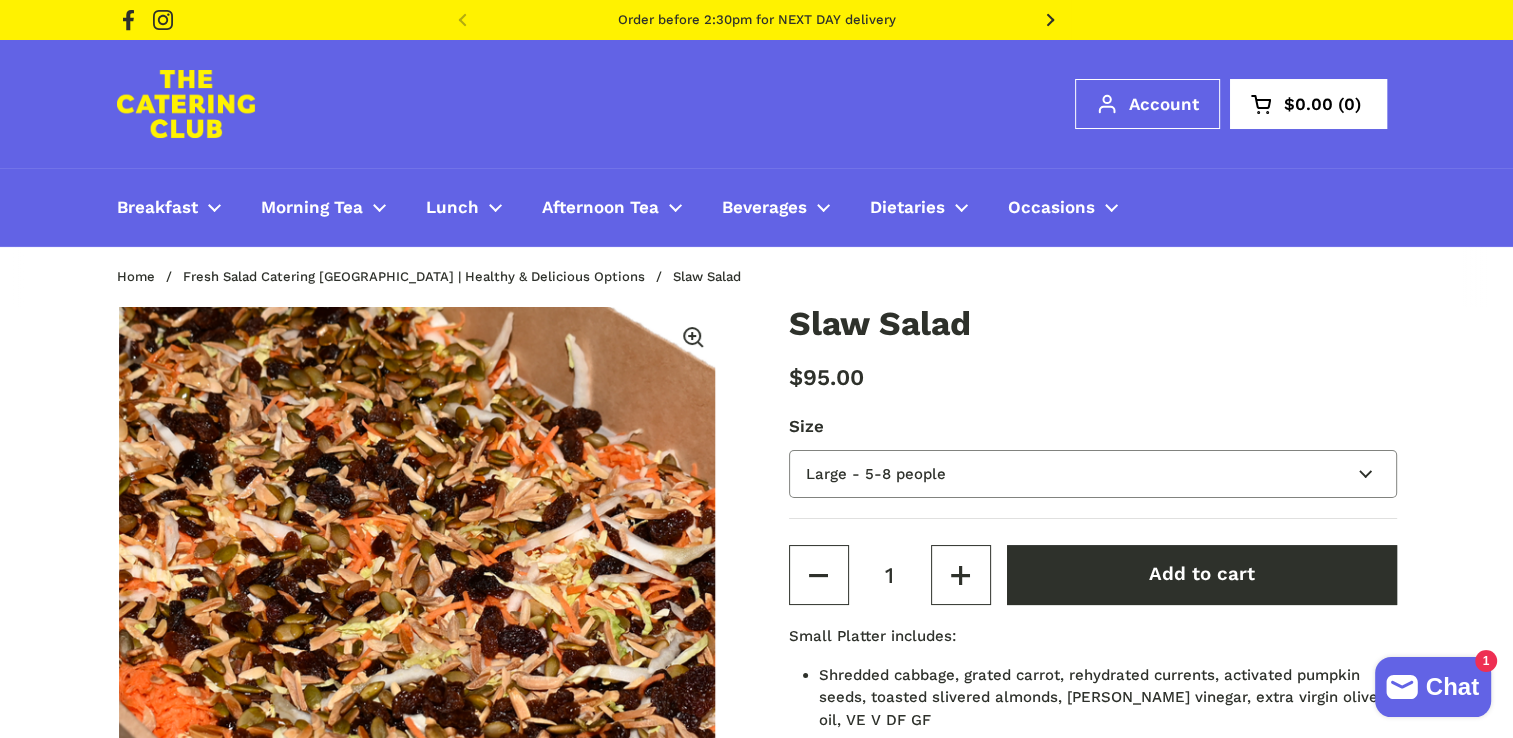 scroll, scrollTop: 0, scrollLeft: 625, axis: horizontal 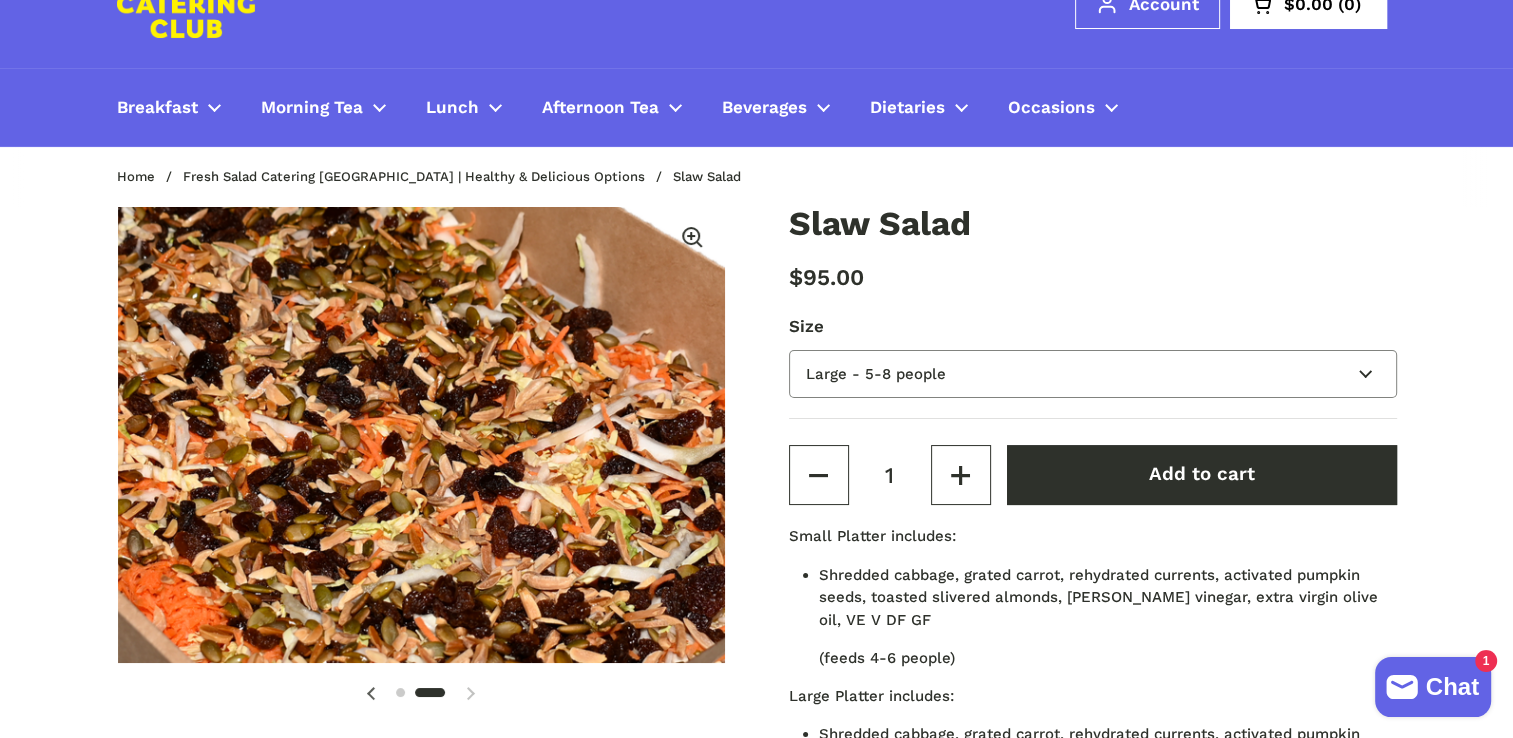 click on "Small - 4-6 people
Large - 5-8 people" at bounding box center [1093, 374] 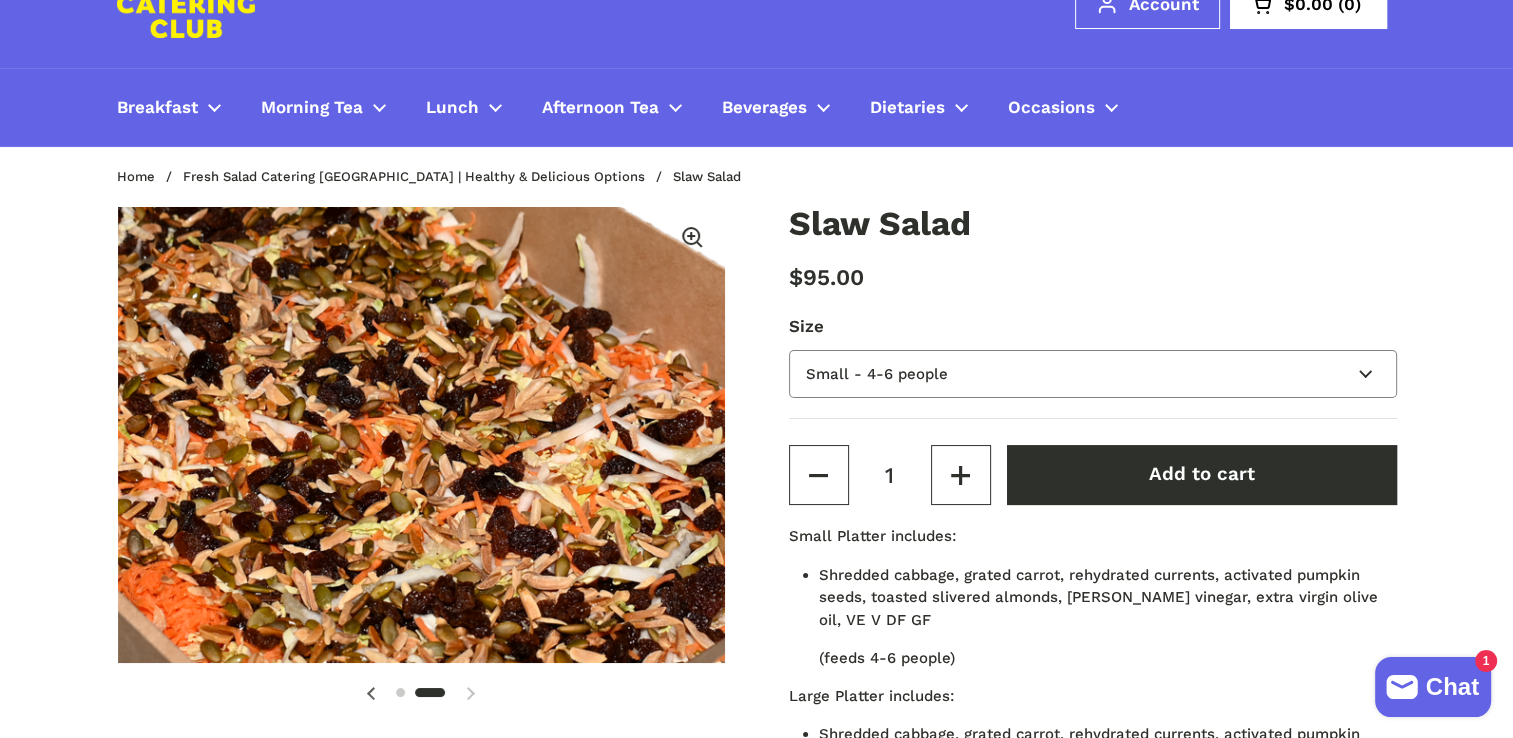 click on "Small - 4-6 people
Large - 5-8 people" at bounding box center (1093, 374) 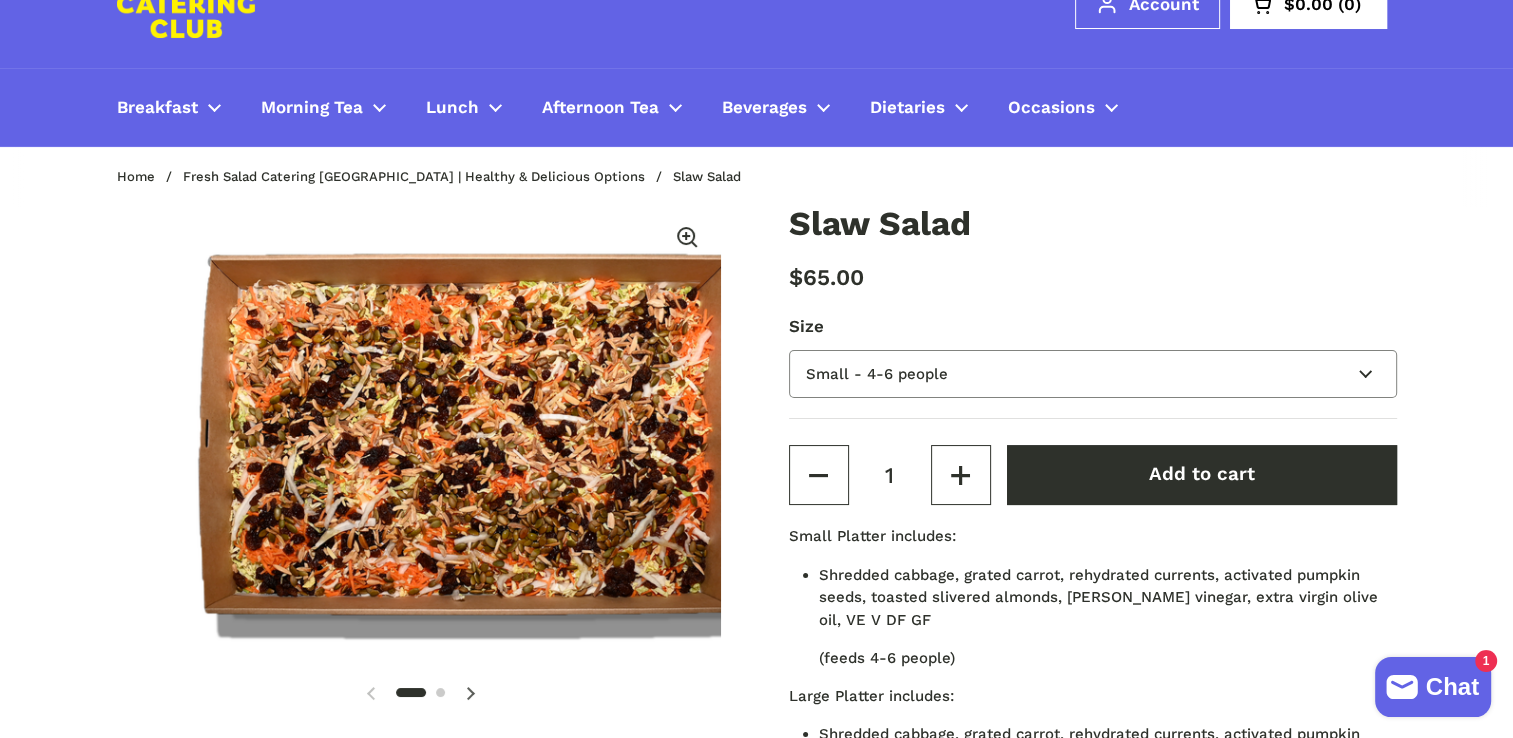 scroll, scrollTop: 0, scrollLeft: 0, axis: both 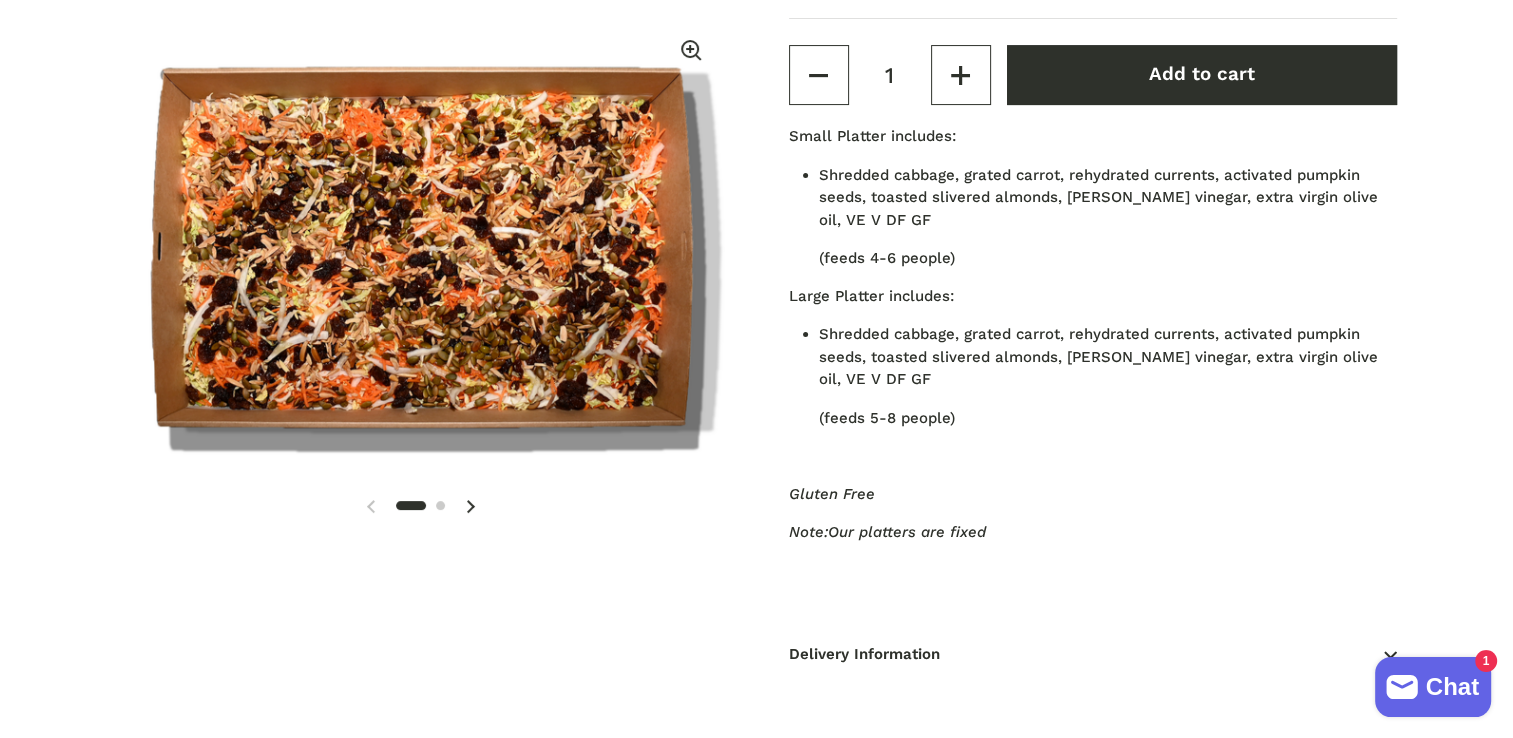click 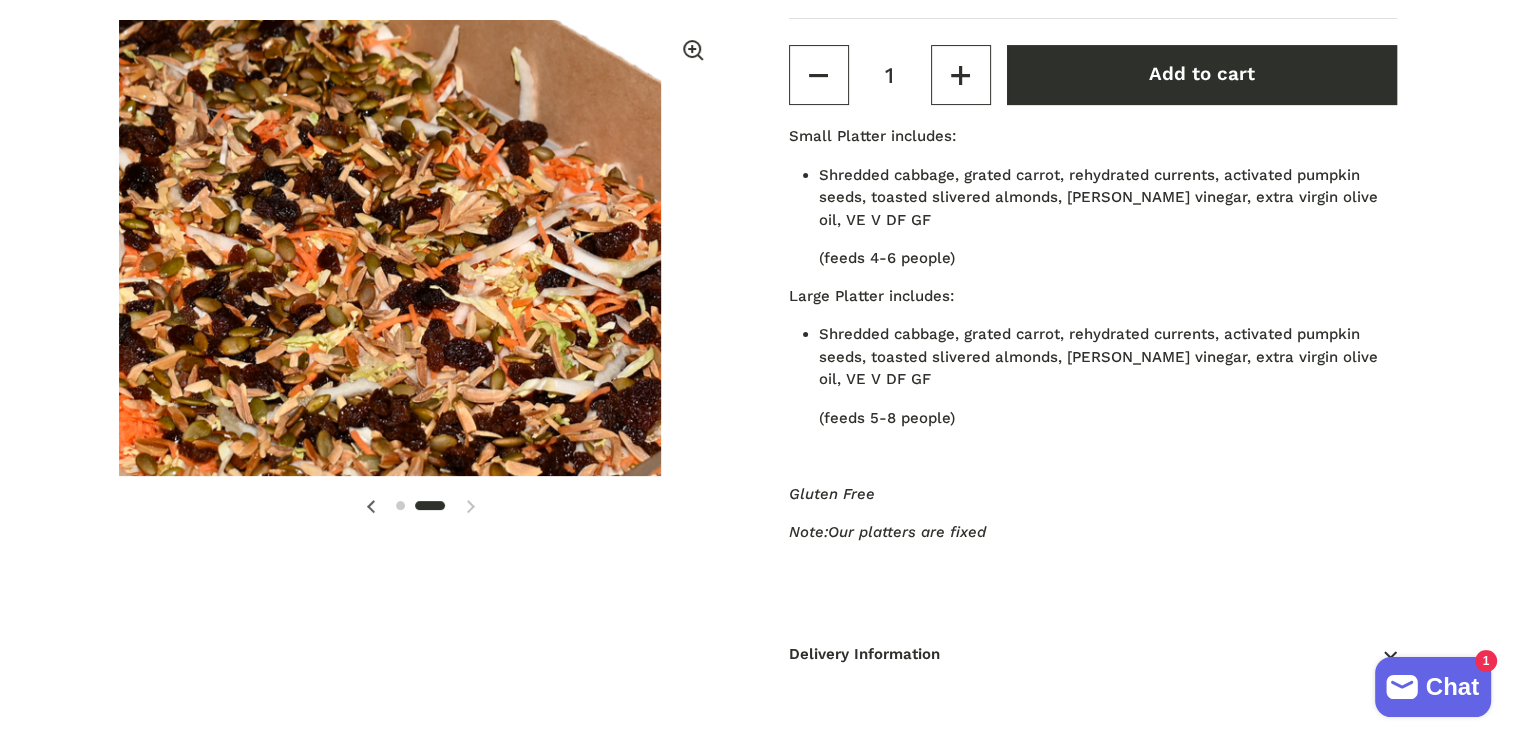 scroll, scrollTop: 0, scrollLeft: 625, axis: horizontal 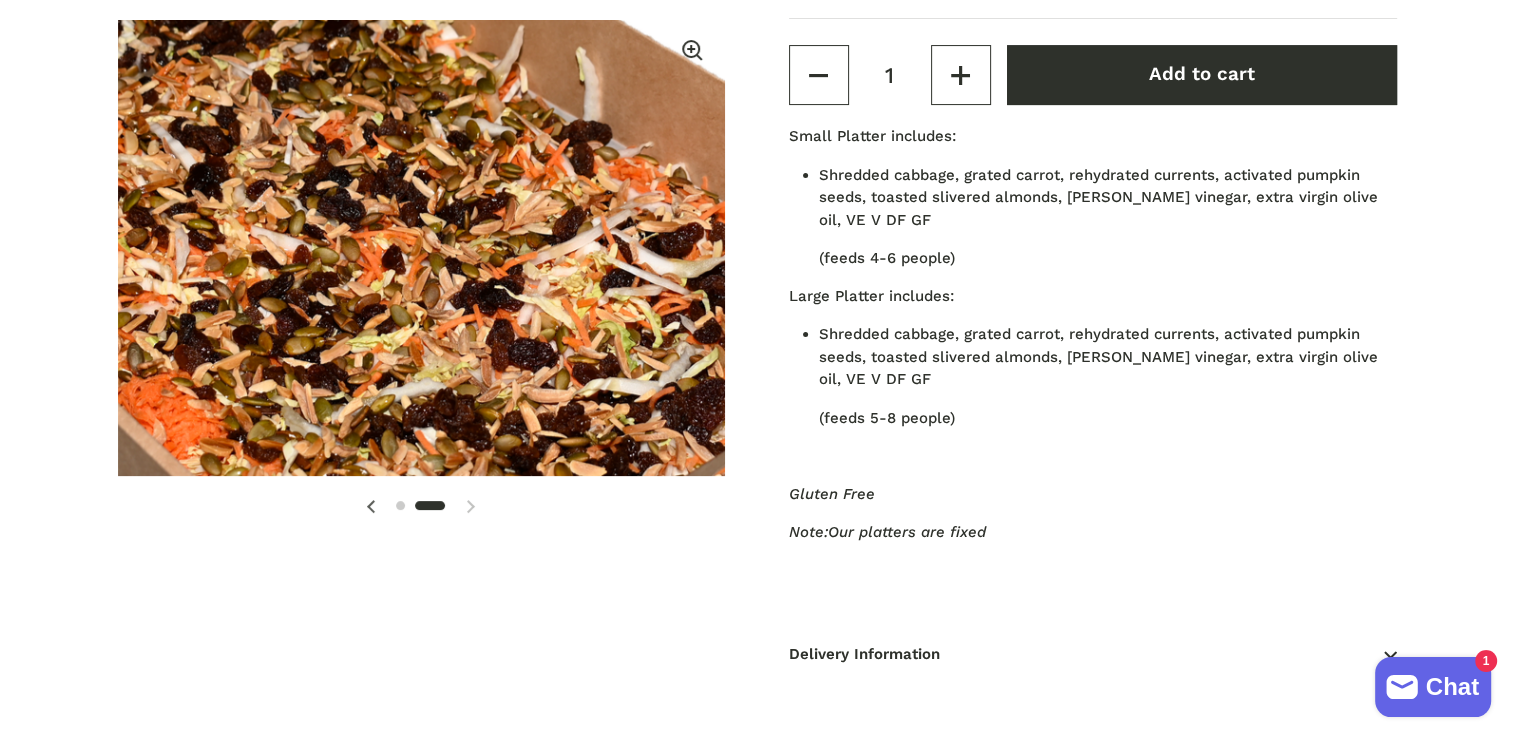 click on "2  /  2" 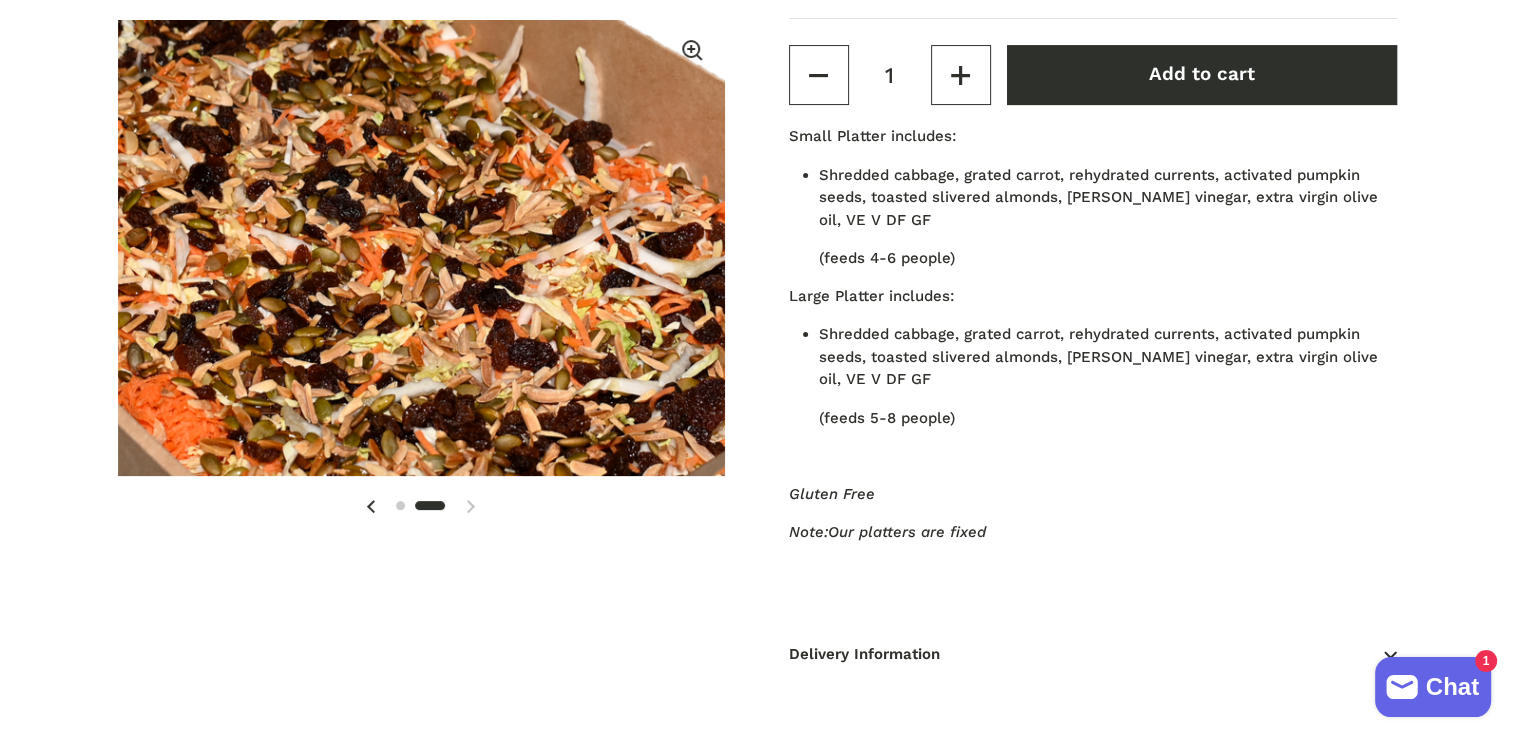 click 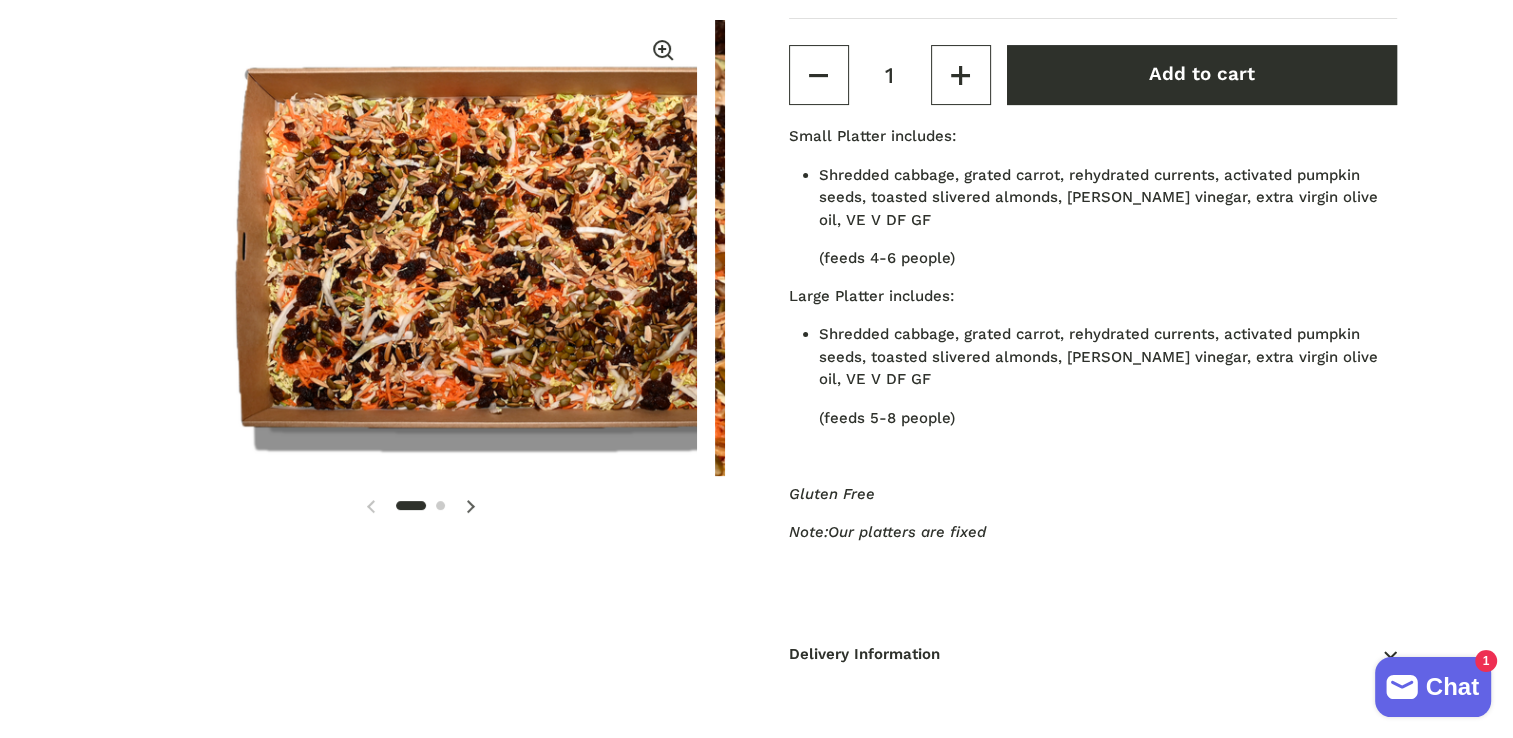 scroll, scrollTop: 0, scrollLeft: 0, axis: both 